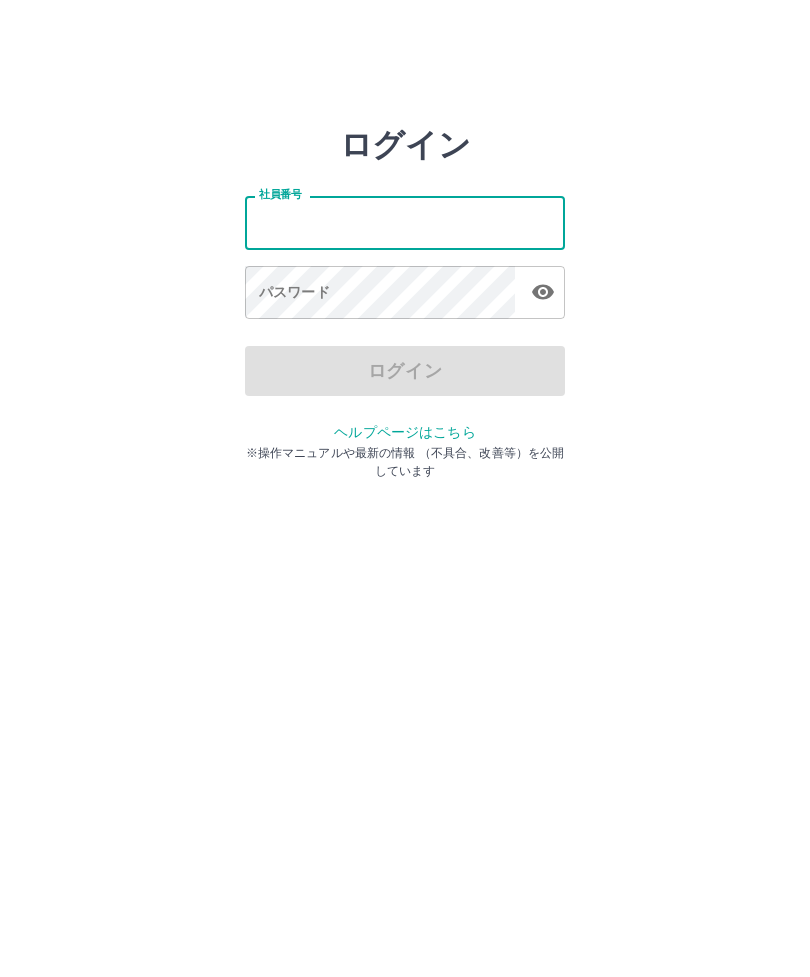 scroll, scrollTop: 0, scrollLeft: 0, axis: both 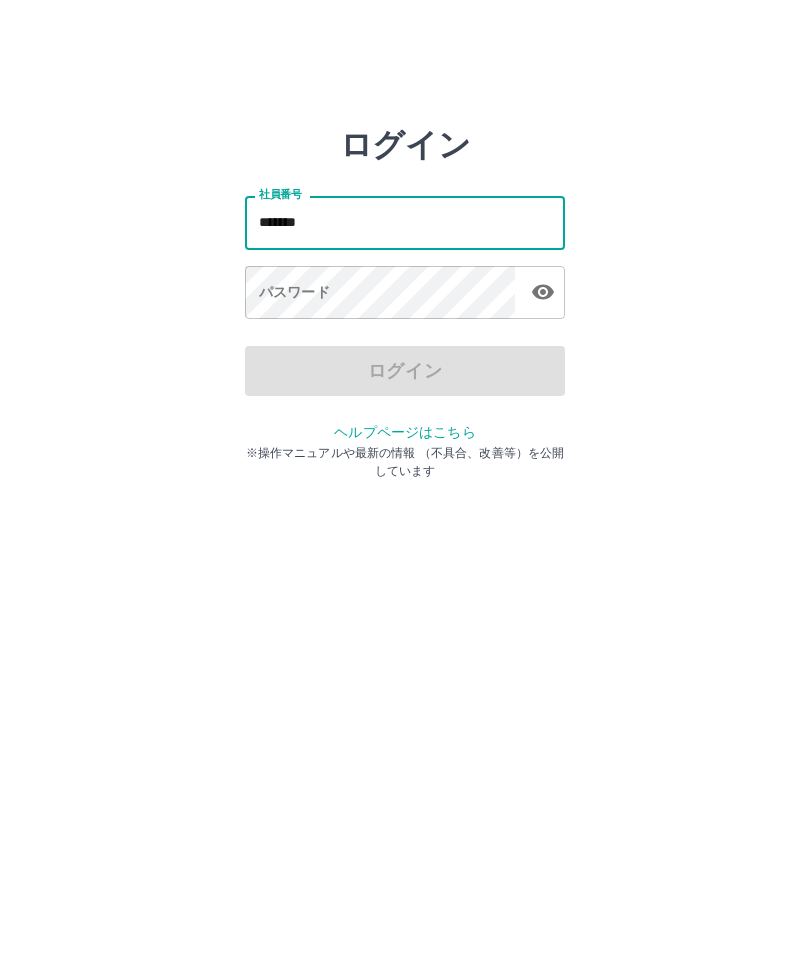 type on "*******" 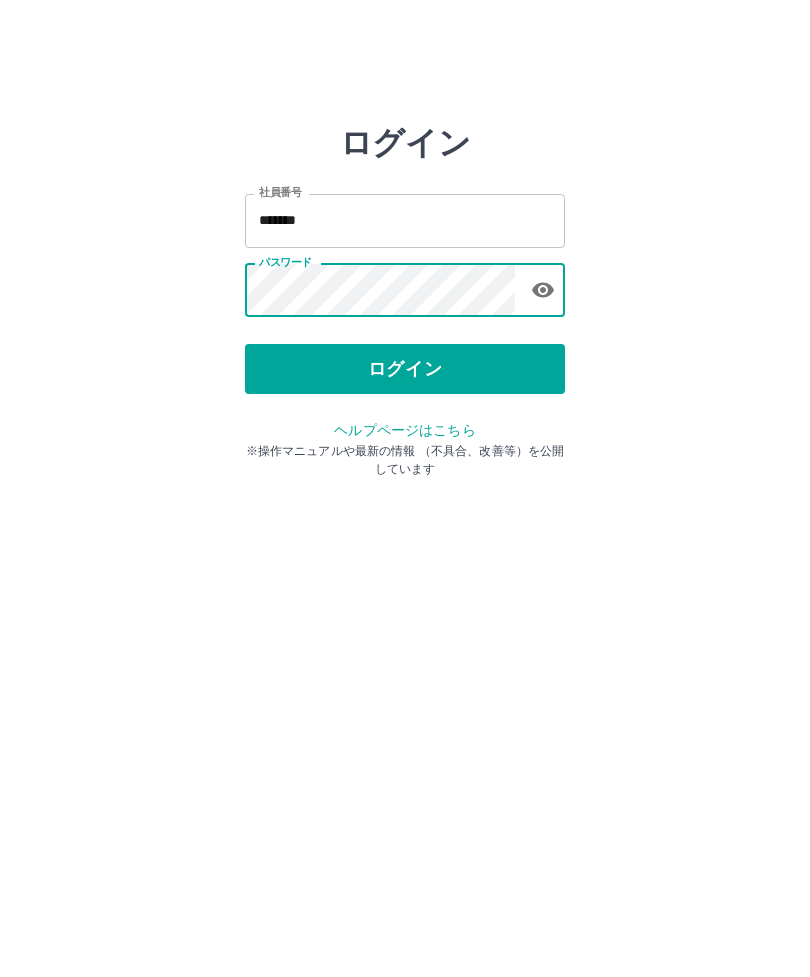 click on "ログイン" at bounding box center [405, 371] 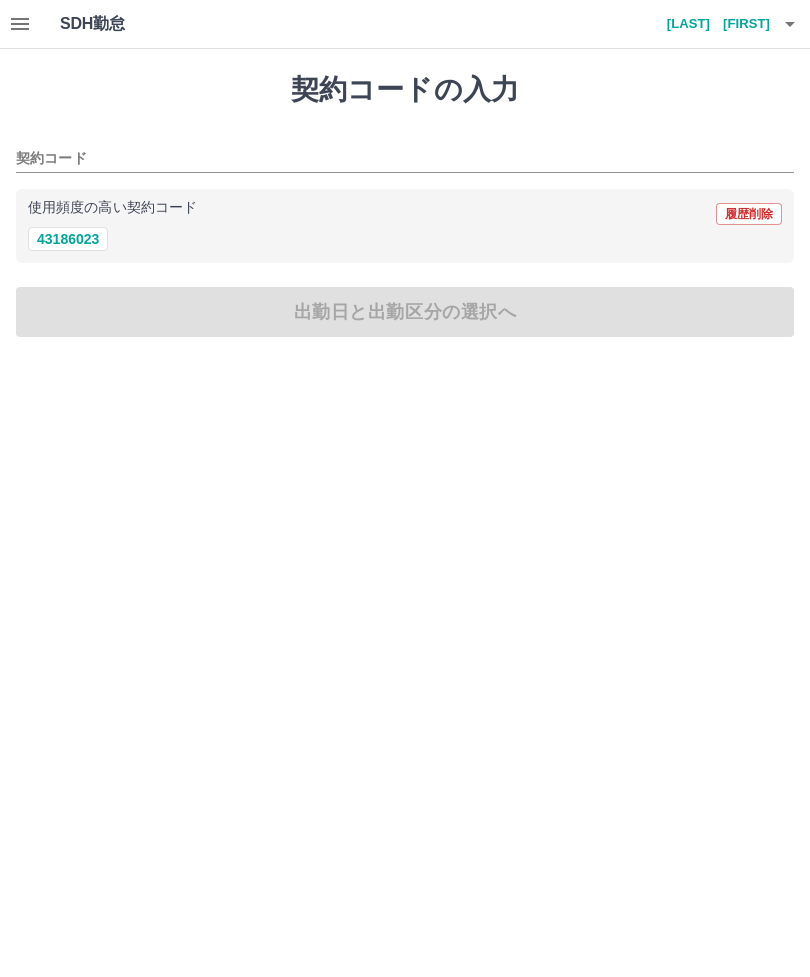 scroll, scrollTop: 0, scrollLeft: 0, axis: both 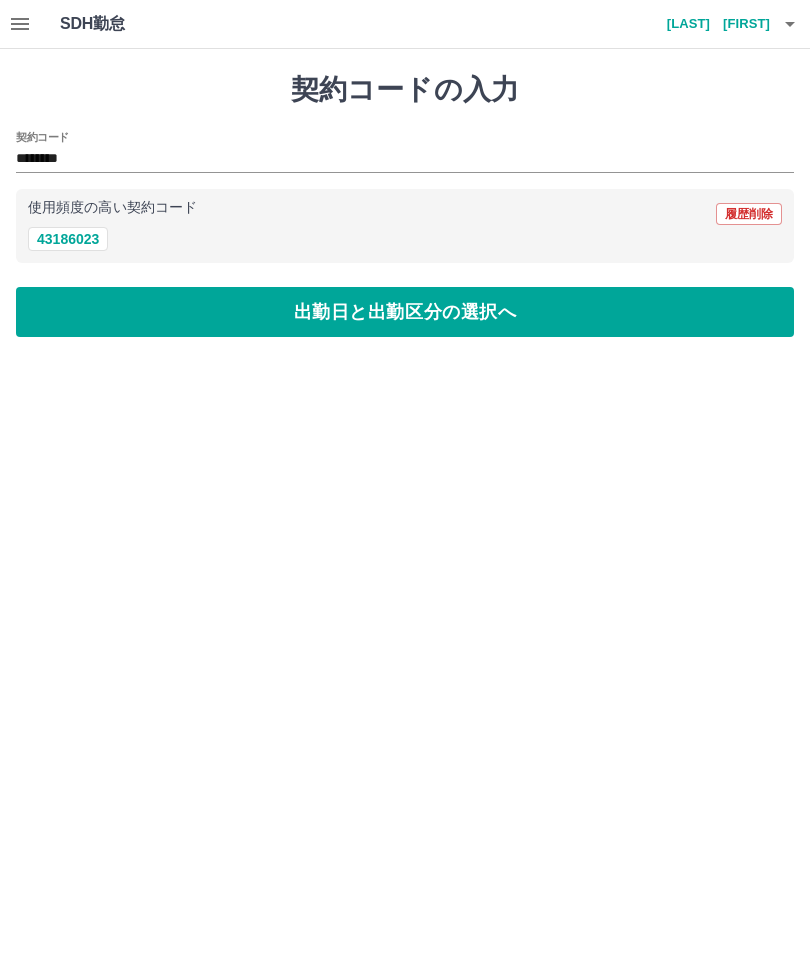 click on "出勤日と出勤区分の選択へ" at bounding box center (405, 312) 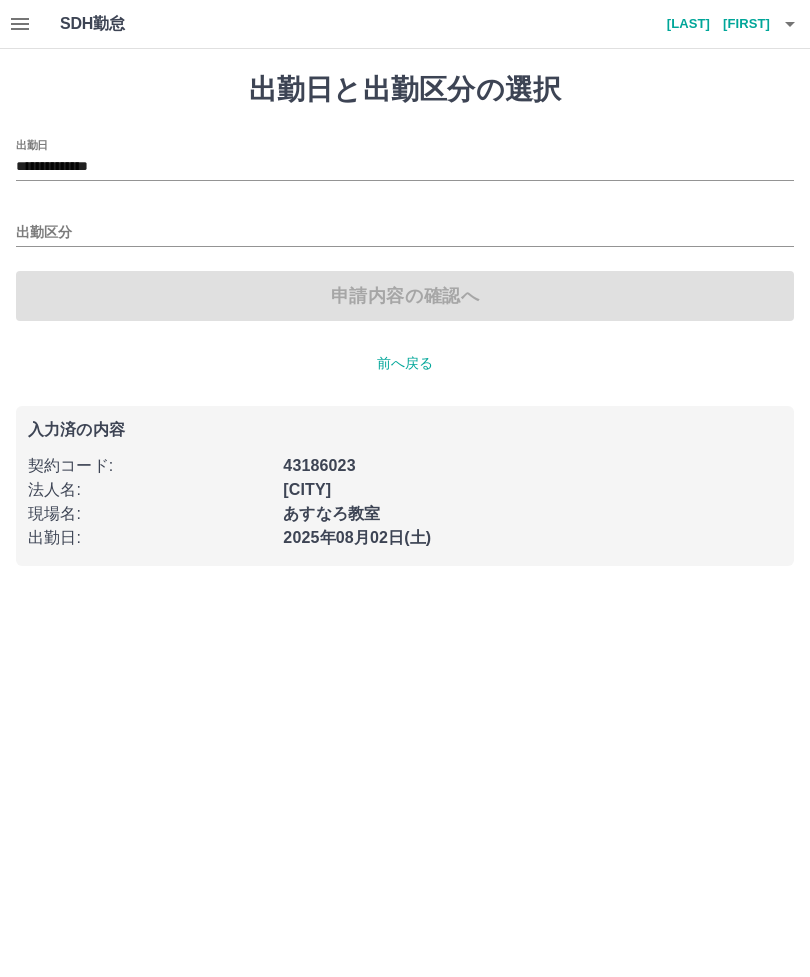 click on "前へ戻る" at bounding box center [405, 363] 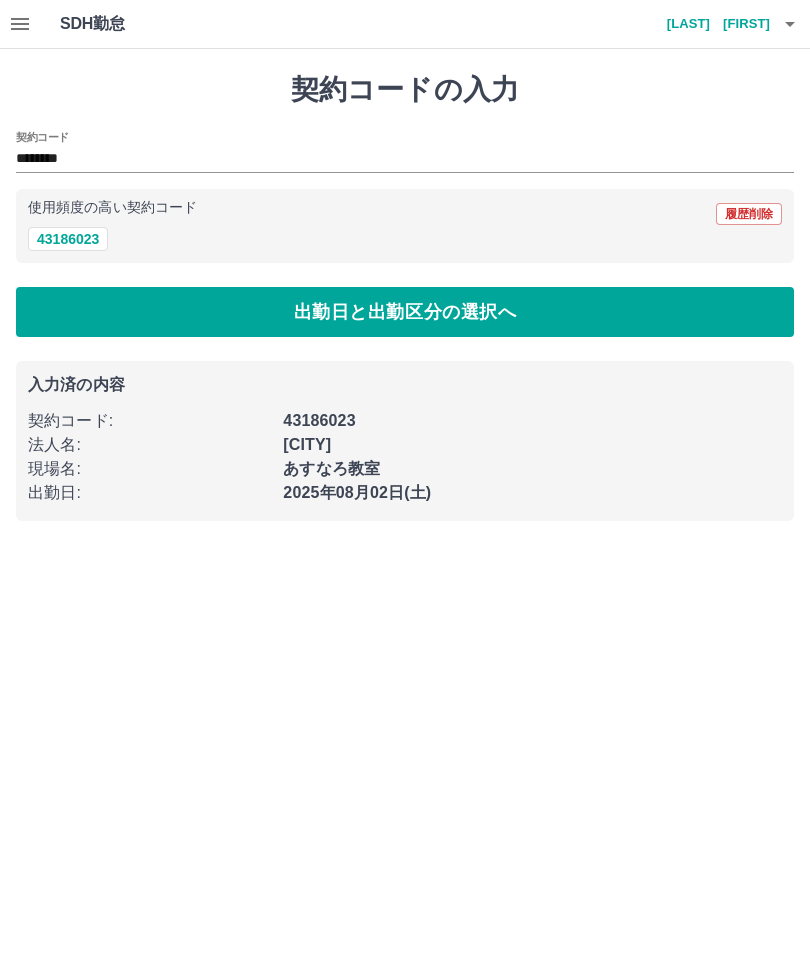 click on "出勤日と出勤区分の選択へ" at bounding box center (405, 312) 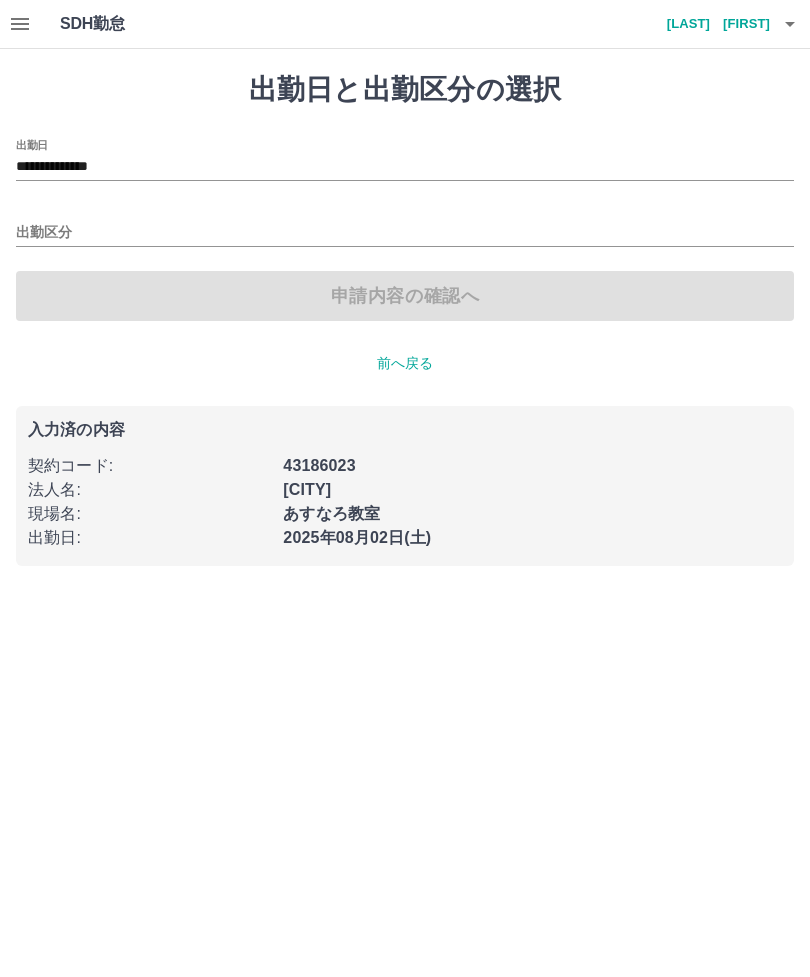 click on "出勤区分" at bounding box center [405, 233] 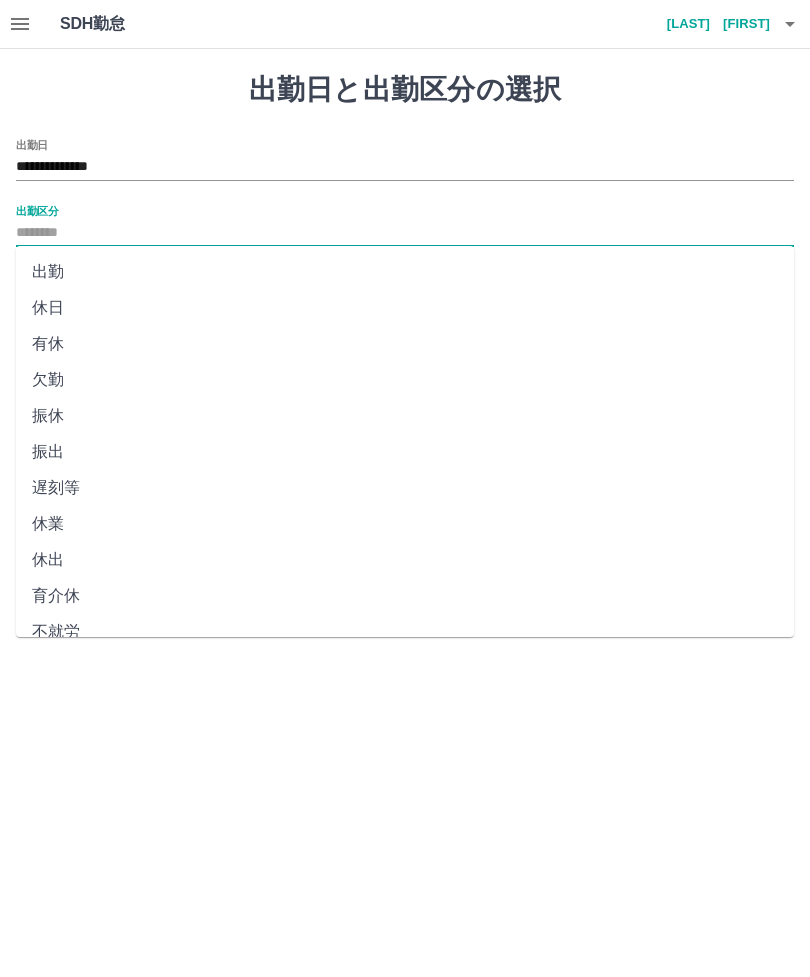 click on "出勤" at bounding box center (405, 272) 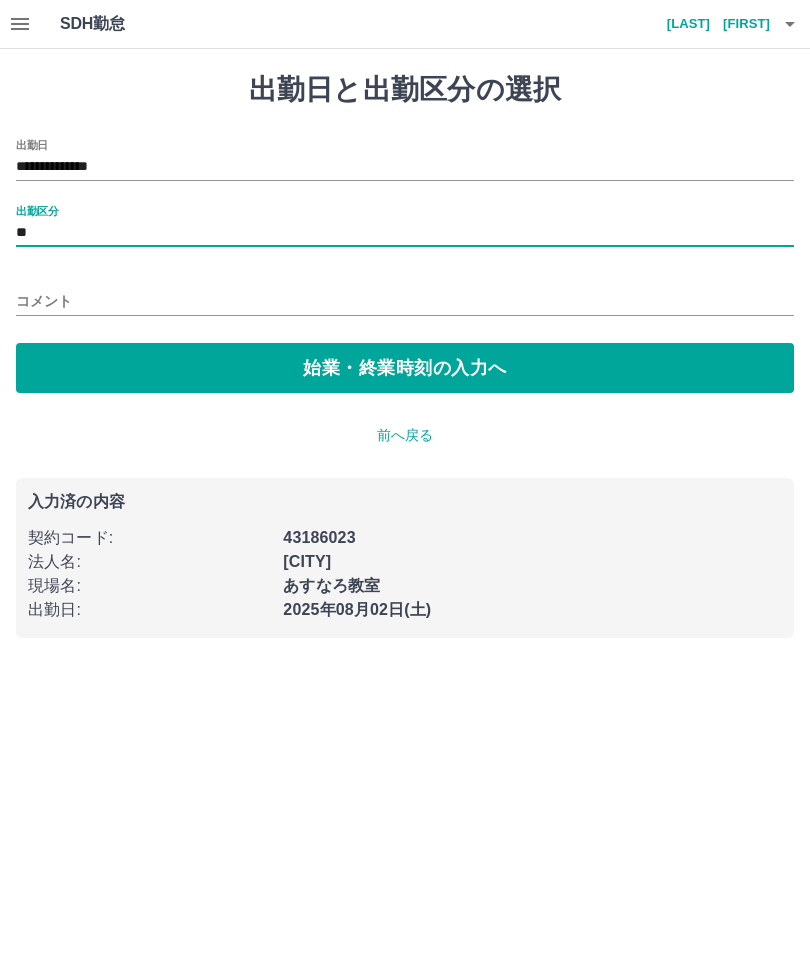 click on "始業・終業時刻の入力へ" at bounding box center [405, 368] 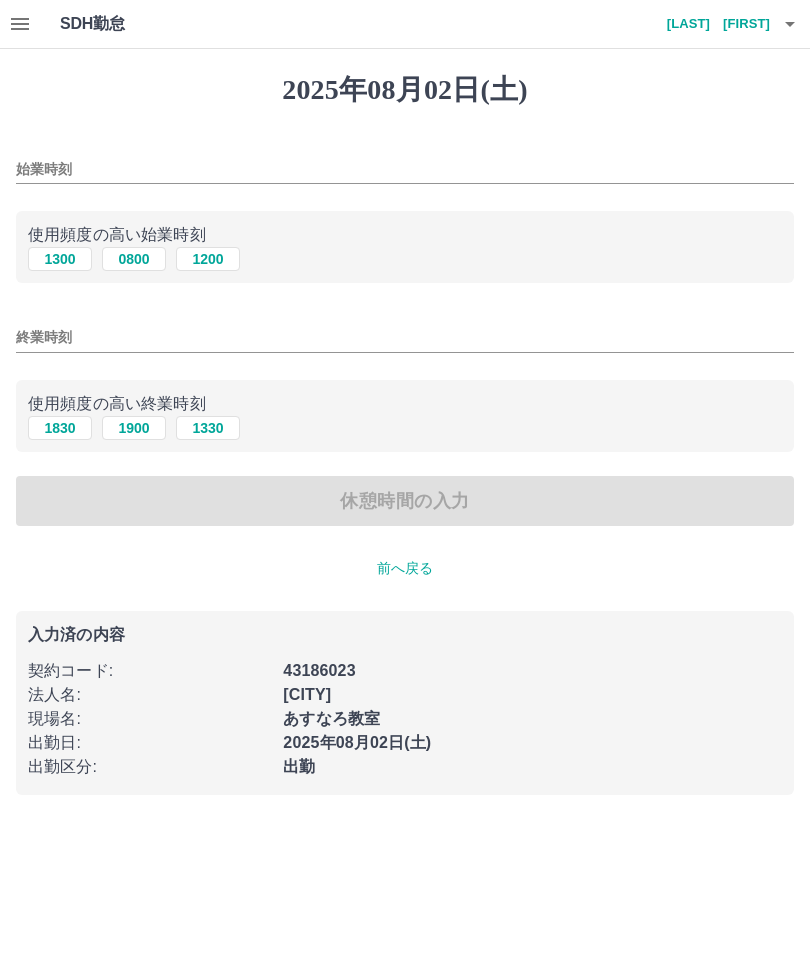 click on "始業時刻" at bounding box center [405, 169] 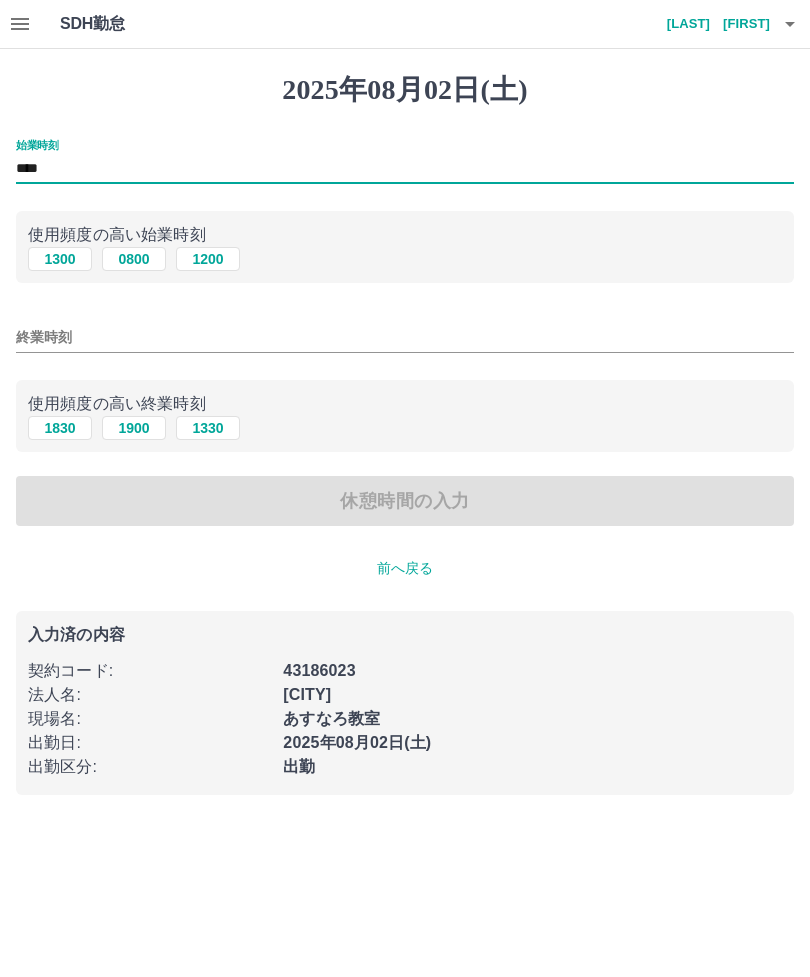 type on "****" 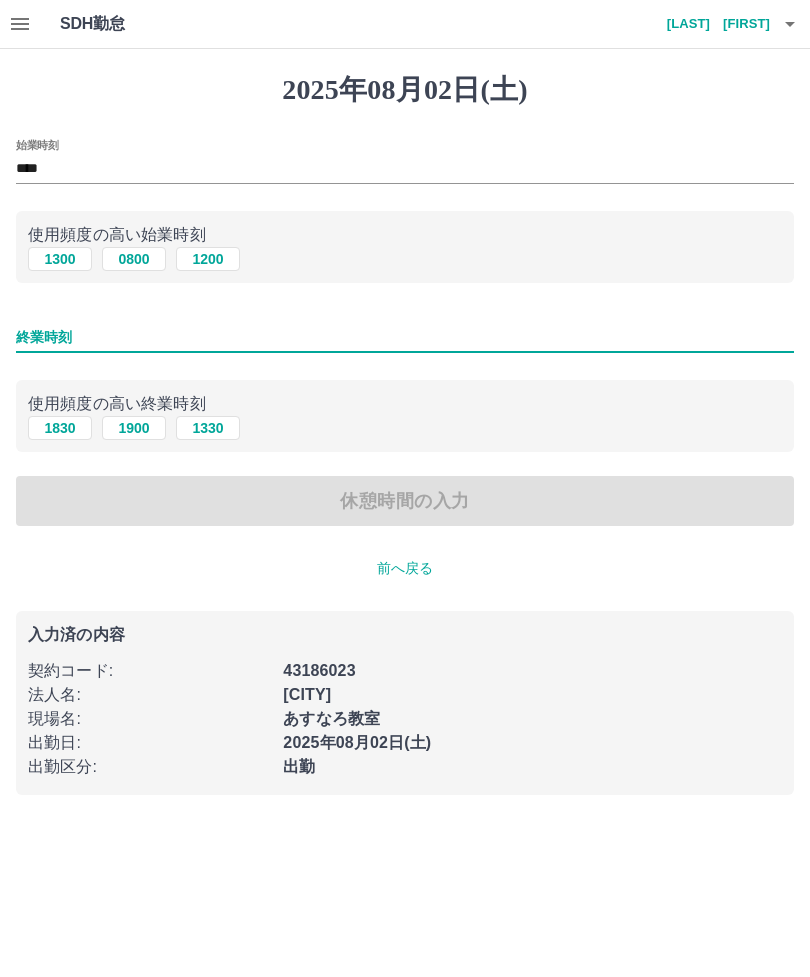 click on "1830" at bounding box center (60, 428) 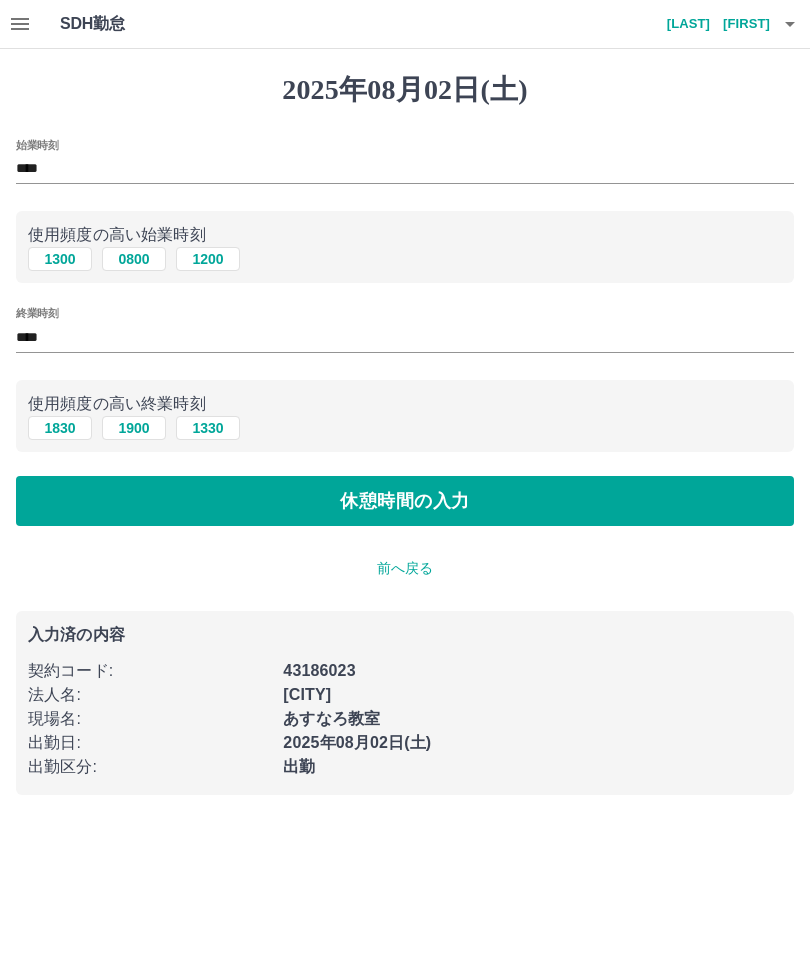 click on "休憩時間の入力" at bounding box center [405, 501] 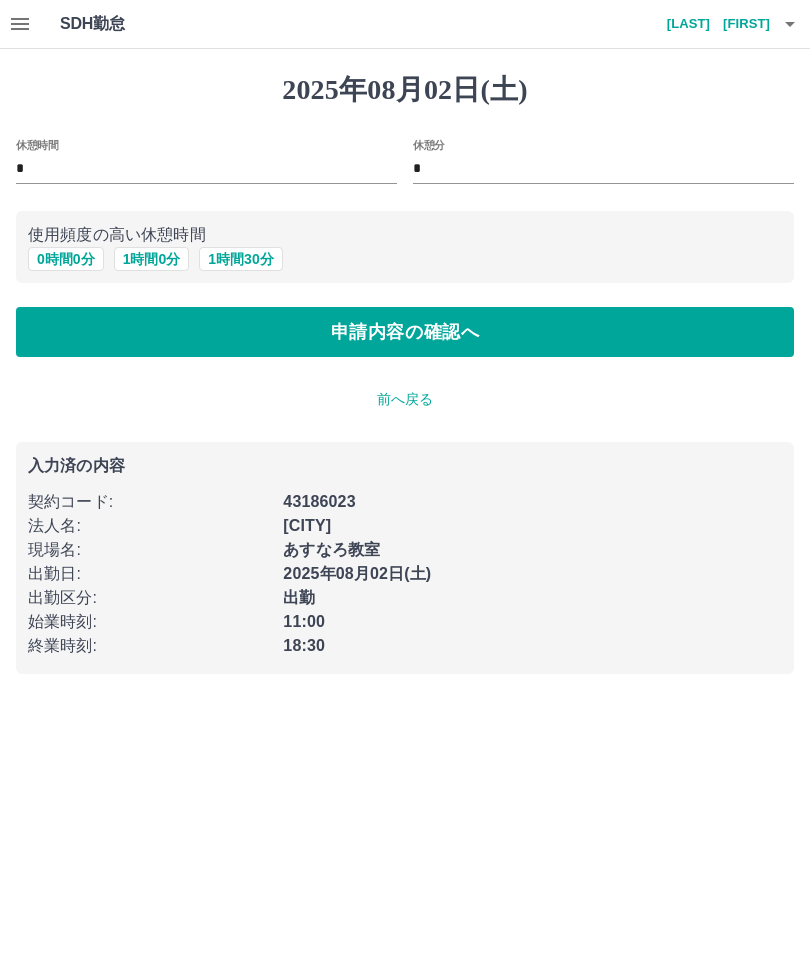 click on "1 時間 0 分" at bounding box center [152, 259] 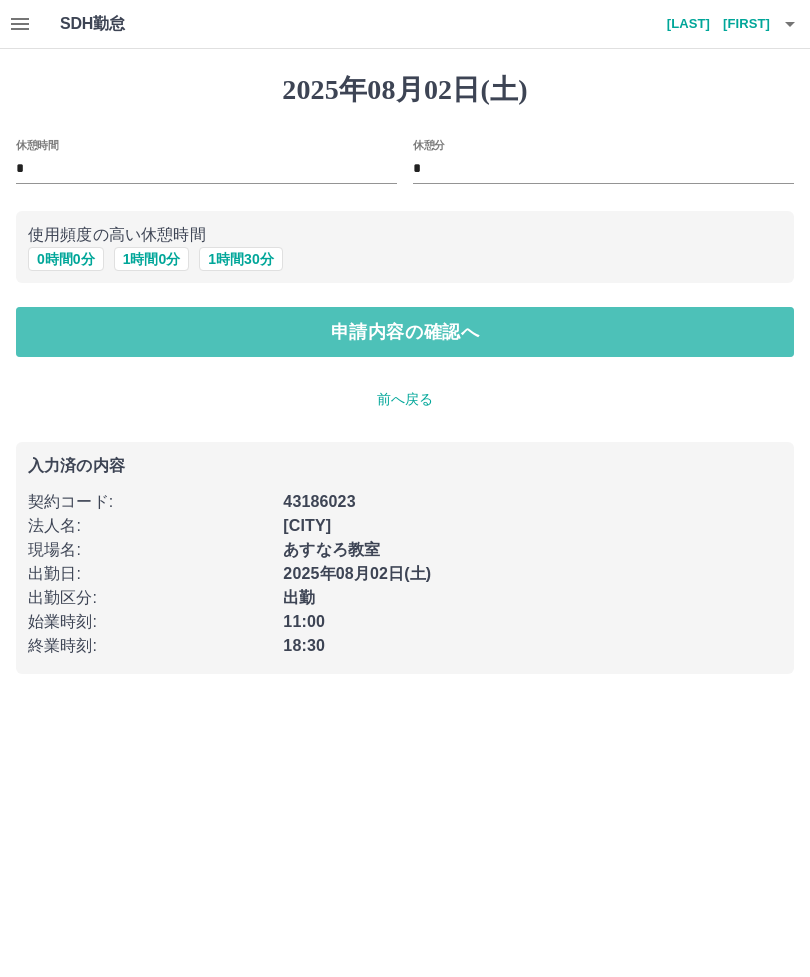 click on "申請内容の確認へ" at bounding box center (405, 332) 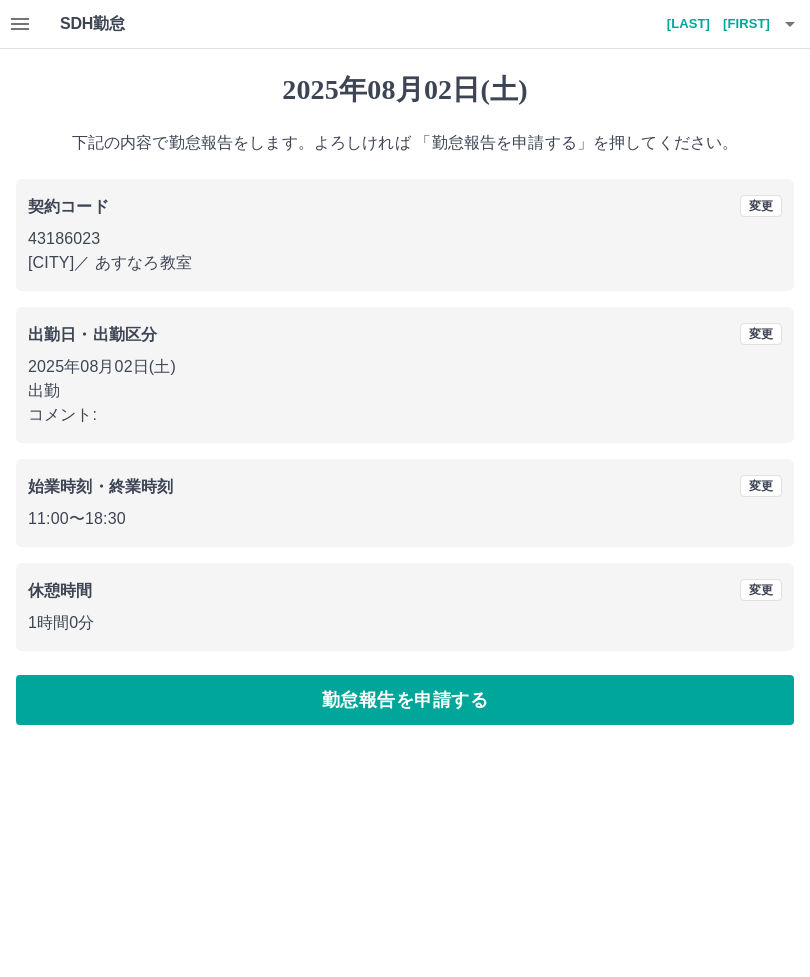 click on "勤怠報告を申請する" at bounding box center [405, 700] 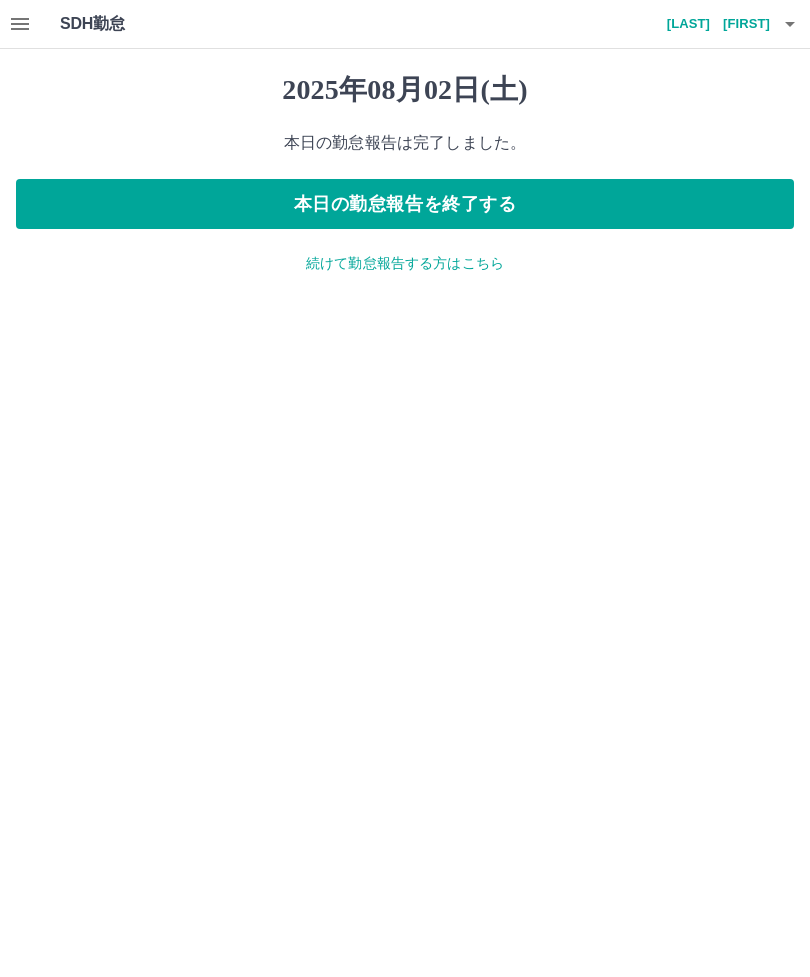 click at bounding box center [790, 24] 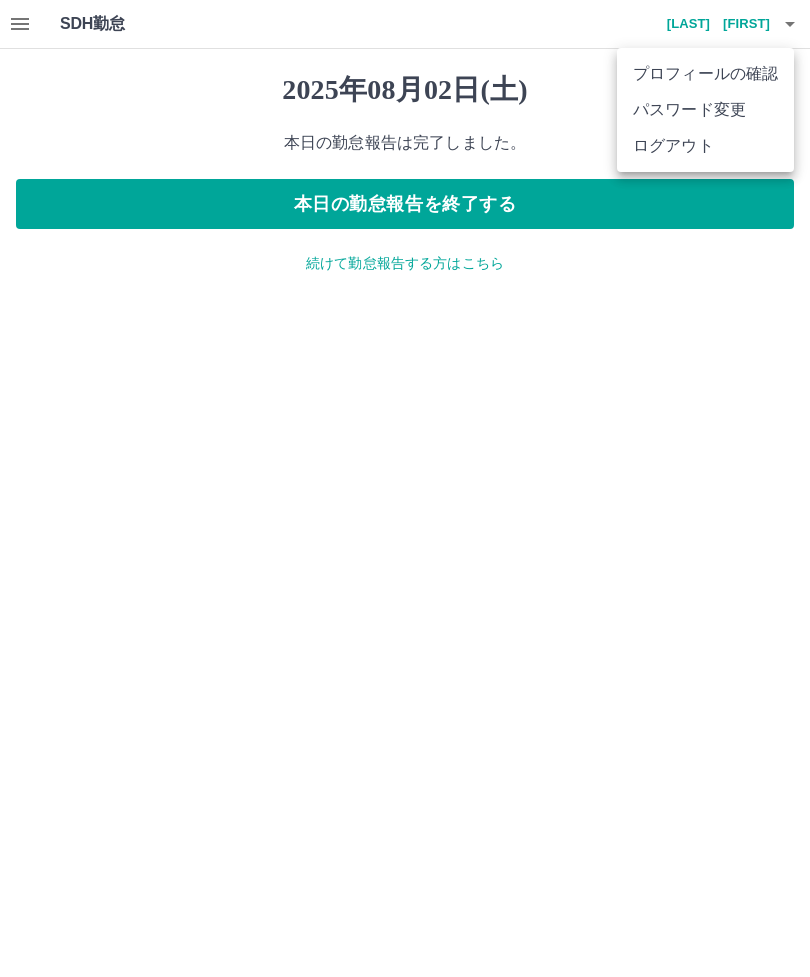 click on "ログアウト" at bounding box center [705, 146] 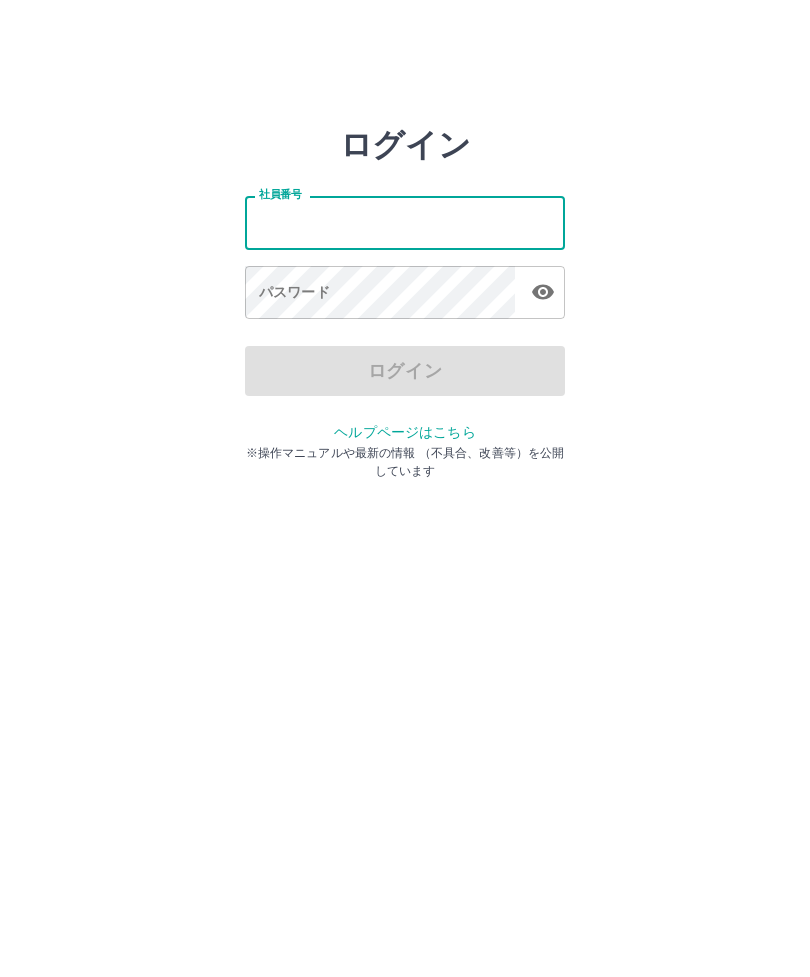 scroll, scrollTop: 0, scrollLeft: 0, axis: both 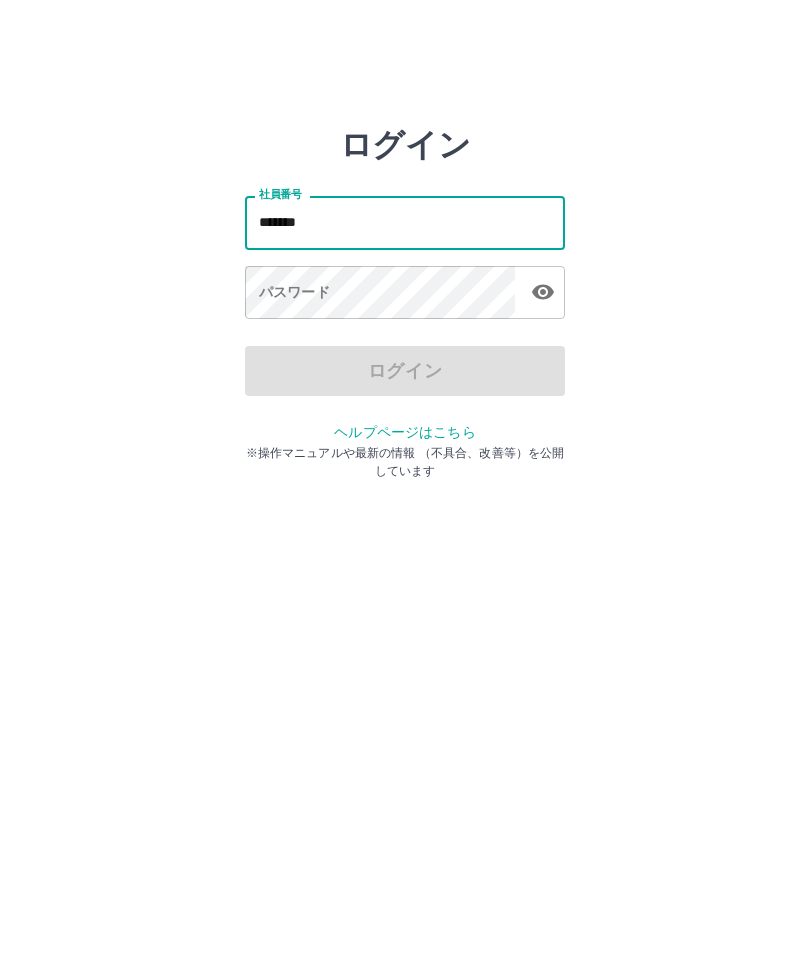 type on "*******" 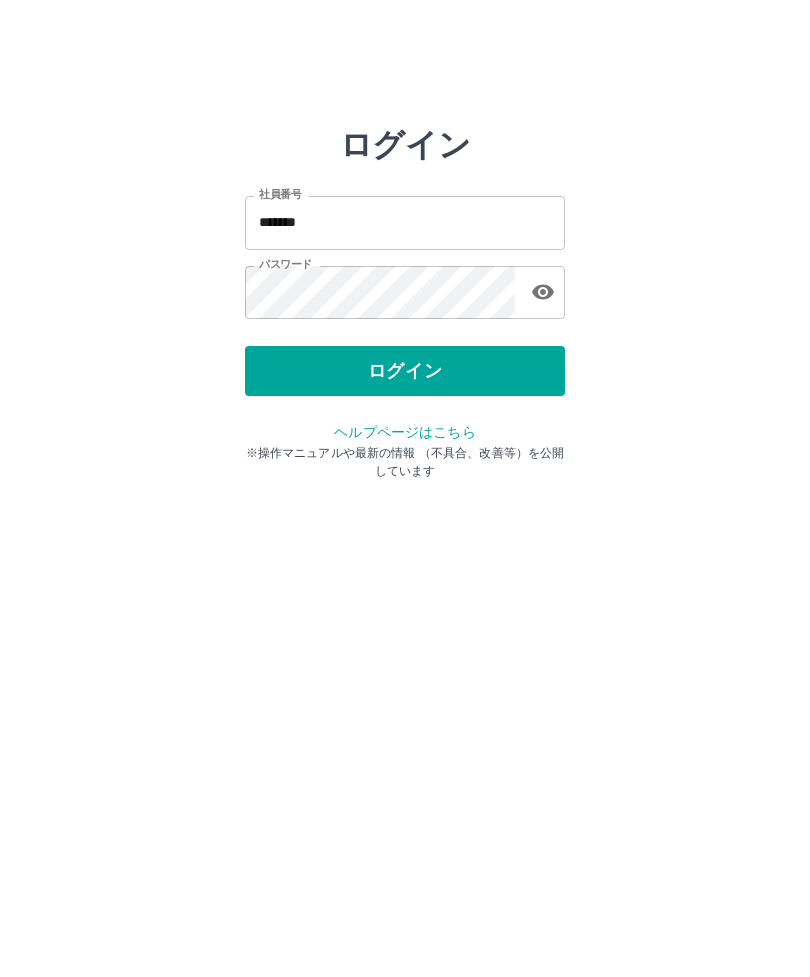 click on "ログイン" at bounding box center (405, 371) 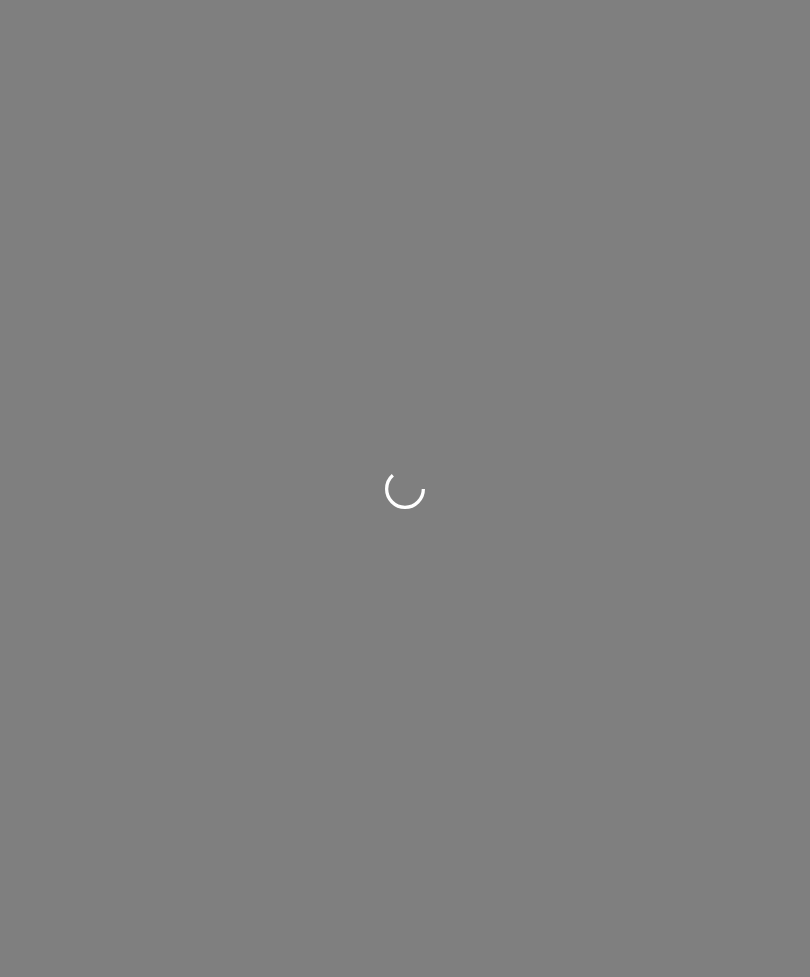 scroll, scrollTop: 0, scrollLeft: 0, axis: both 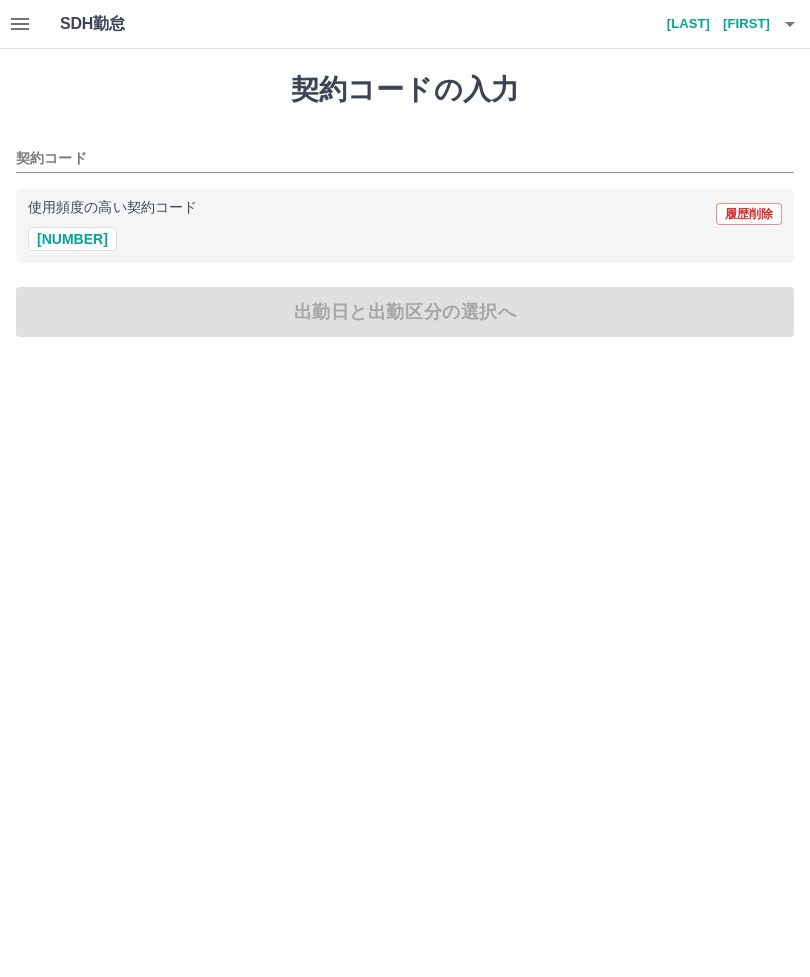 click on "43186023" at bounding box center [72, 239] 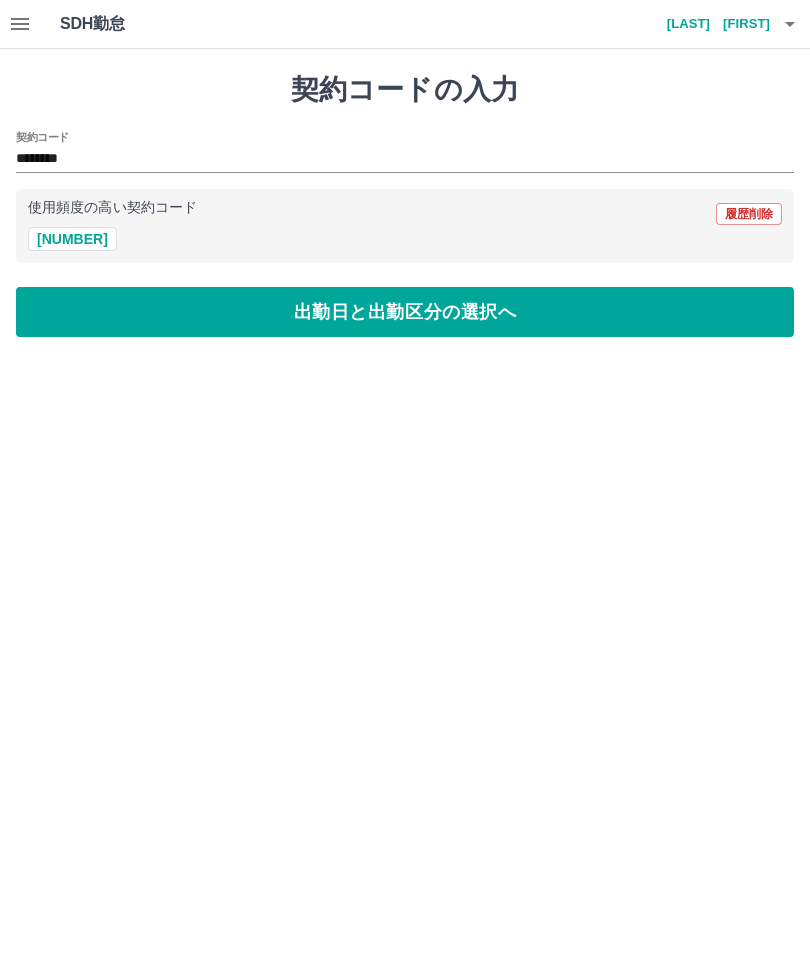 click on "出勤日と出勤区分の選択へ" at bounding box center [405, 312] 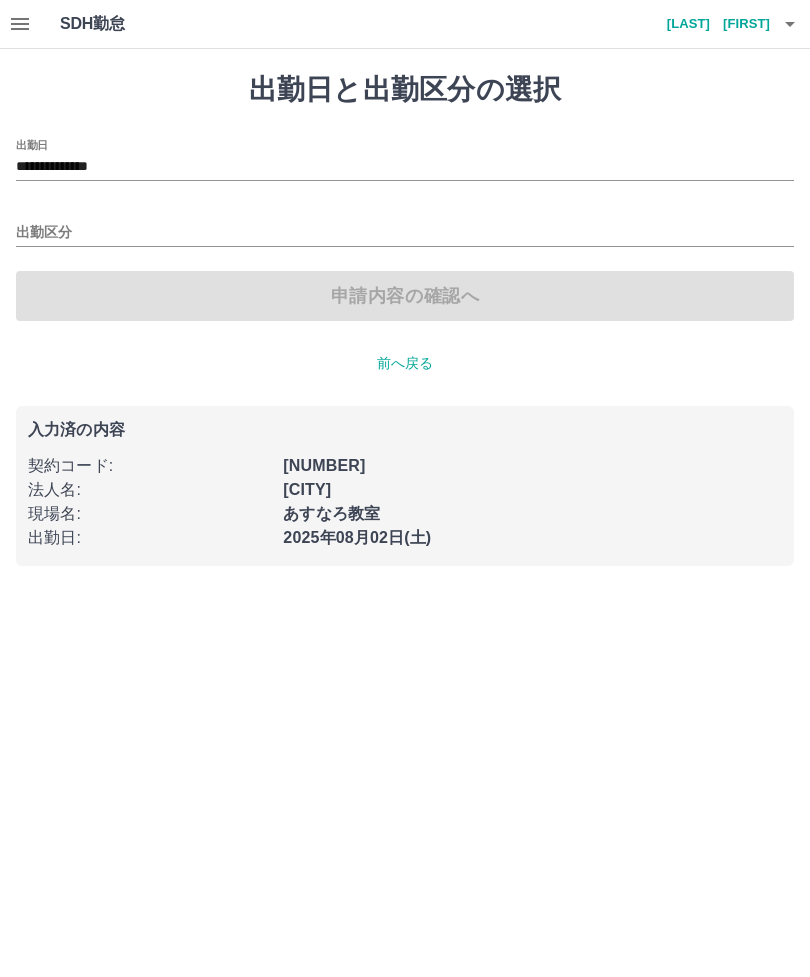 click on "出勤区分" at bounding box center [405, 233] 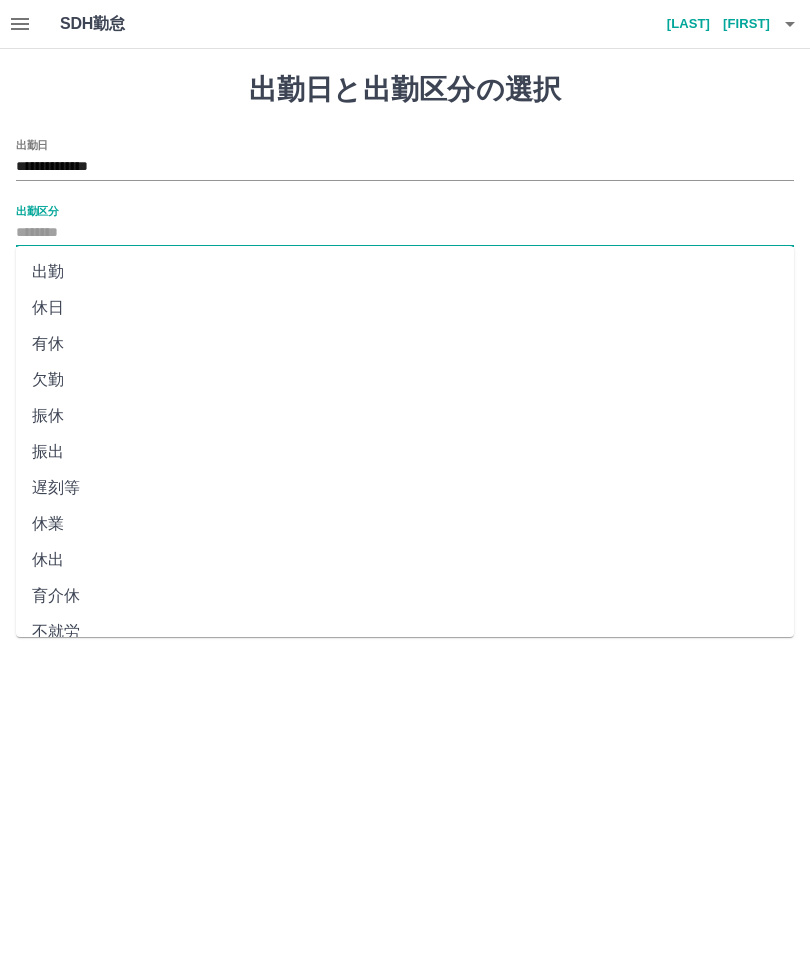 click on "出勤" at bounding box center (405, 272) 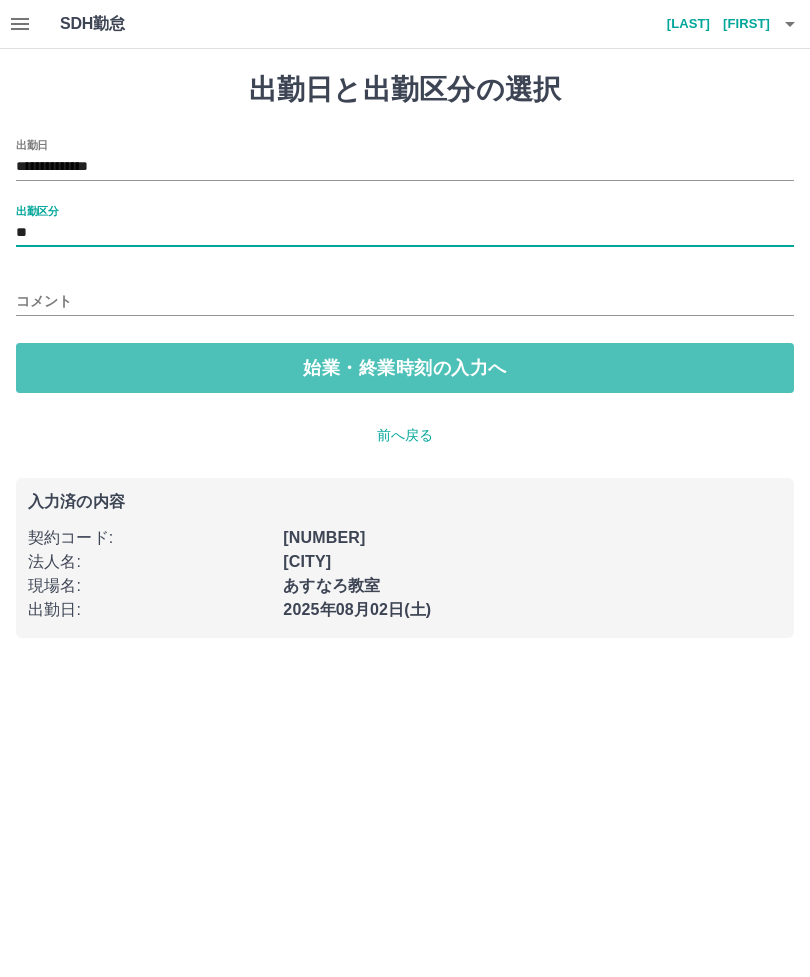 click on "始業・終業時刻の入力へ" at bounding box center [405, 368] 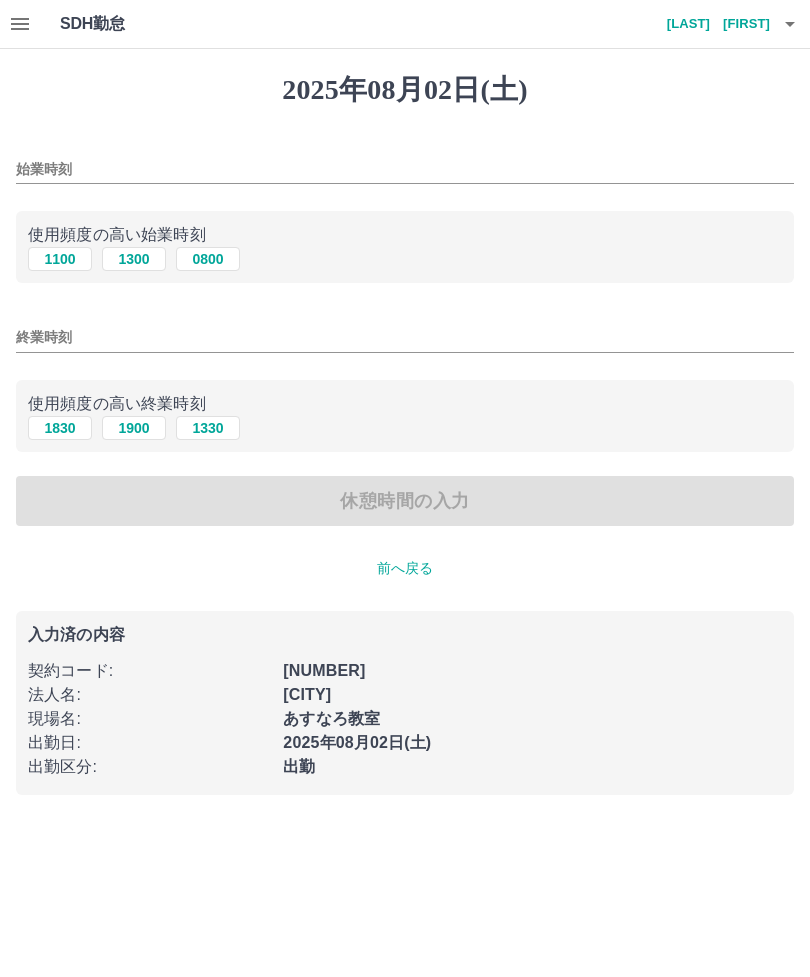 click on "0800" at bounding box center (208, 259) 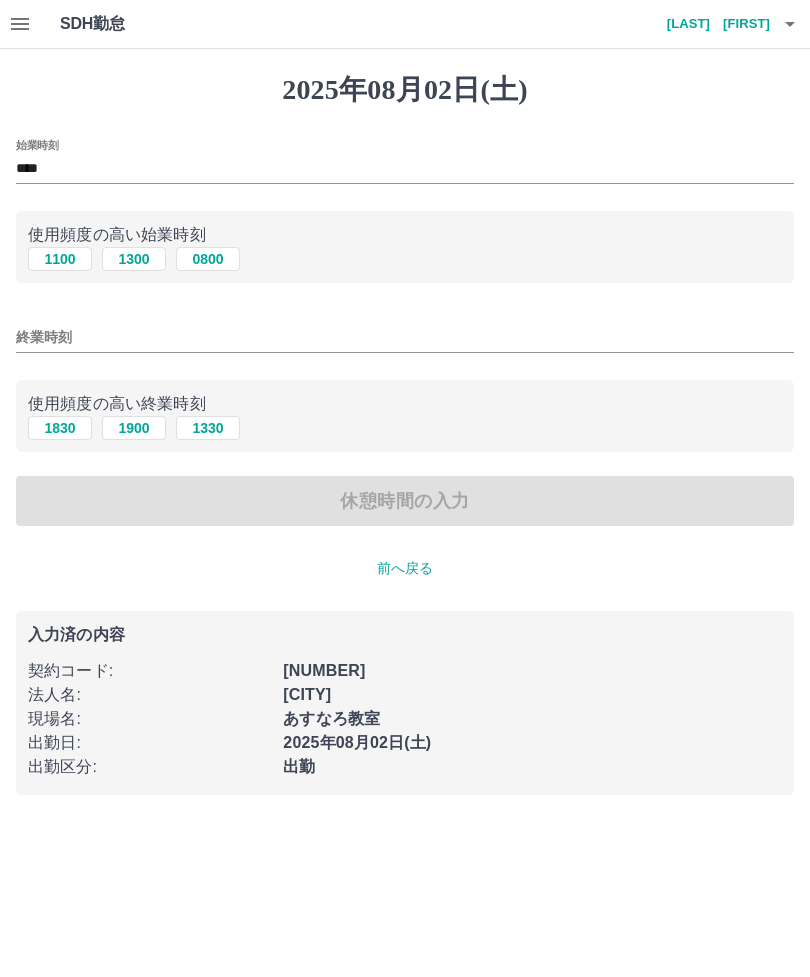 click on "1830" at bounding box center [60, 428] 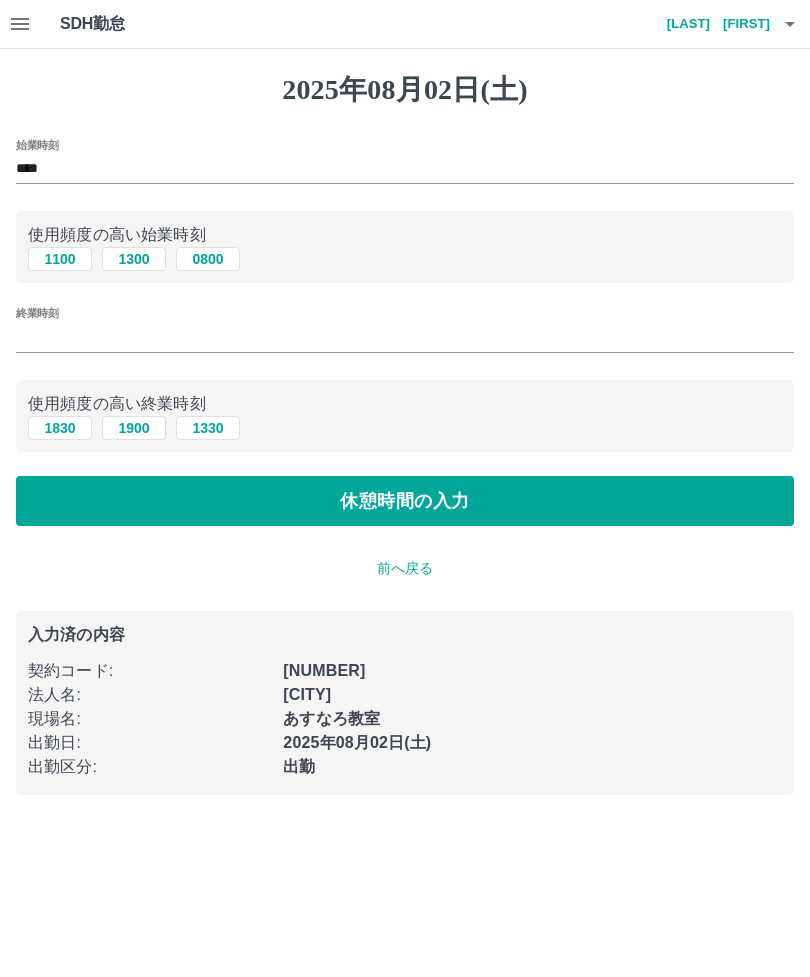 type on "****" 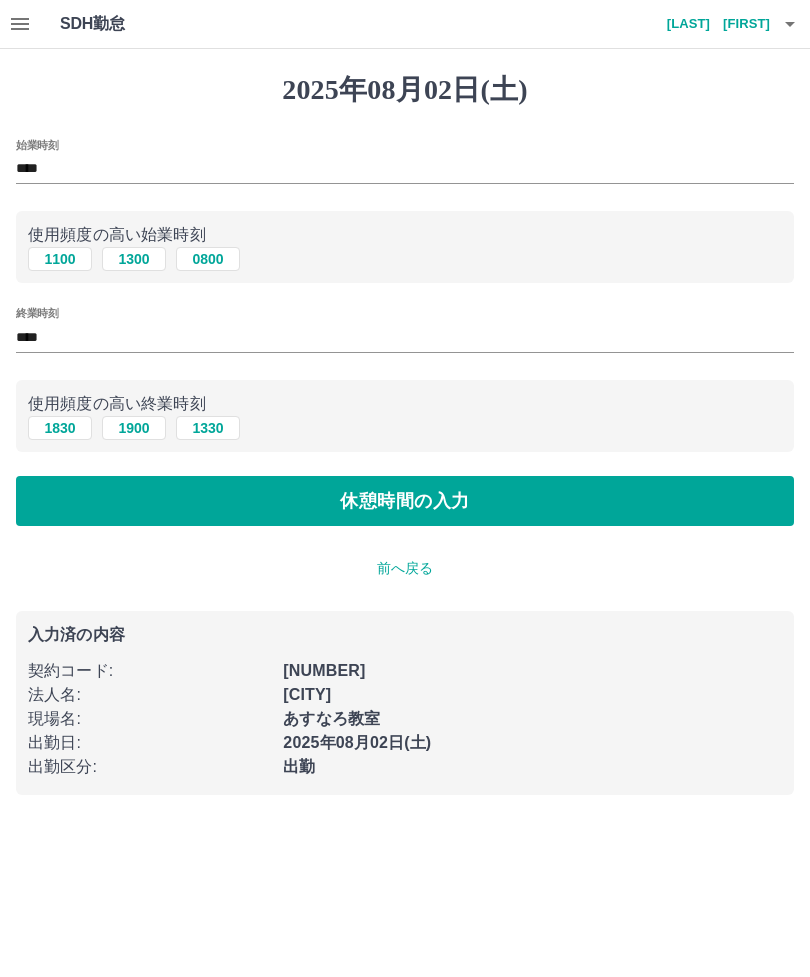 click on "休憩時間の入力" at bounding box center [405, 501] 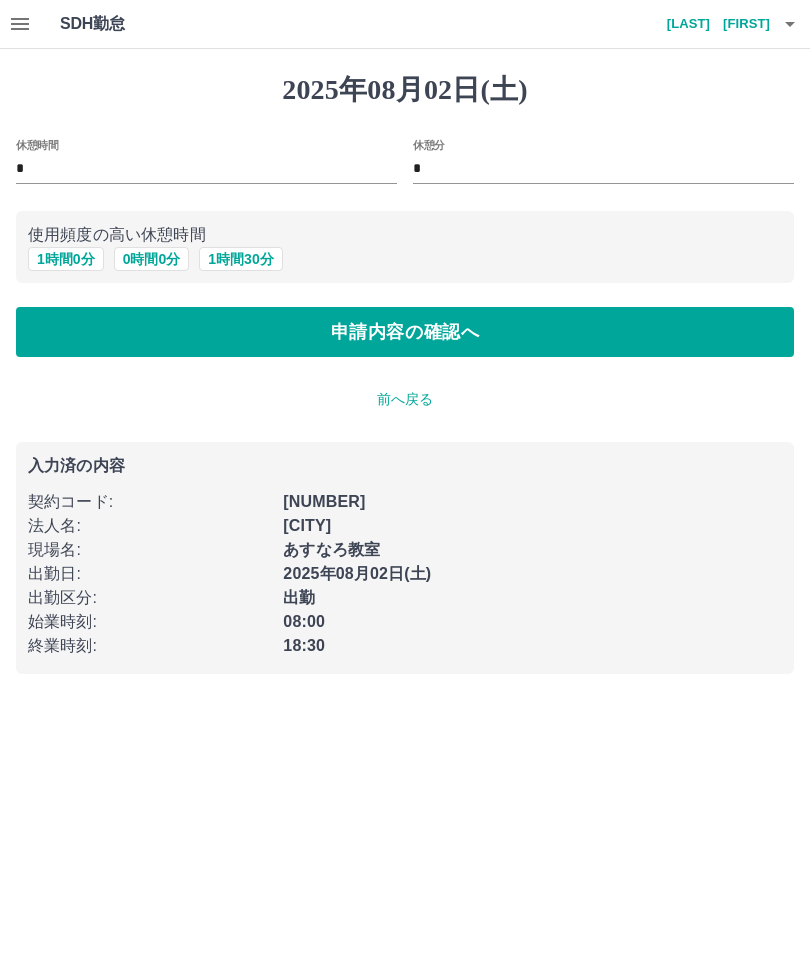 click on "2025年08月02日(土) 休憩時間 * 休憩分 * 使用頻度の高い休憩時間 1 時間 0 分 0 時間 0 分 1 時間 30 分 申請内容の確認へ 前へ戻る 入力済の内容 契約コード : 43186023 法人名 : 高松市 現場名 : あすなろ教室 出勤日 : 2025年08月02日(土) 出勤区分 : 出勤 始業時刻 : 08:00 終業時刻 : 18:30" at bounding box center (405, 373) 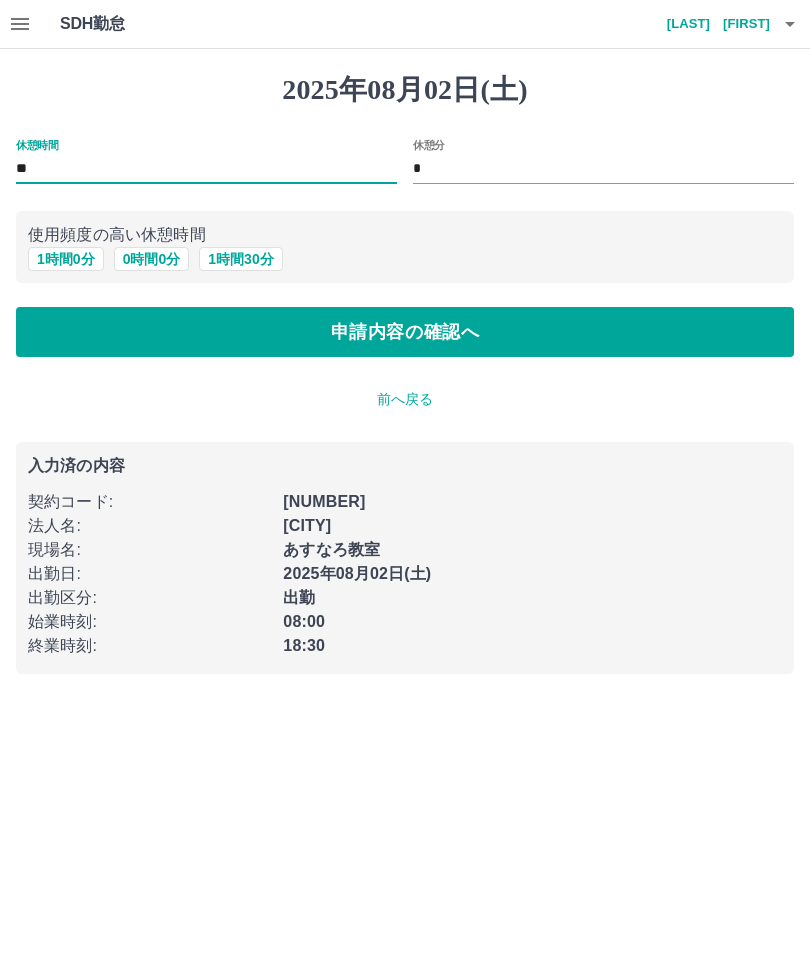 type on "*" 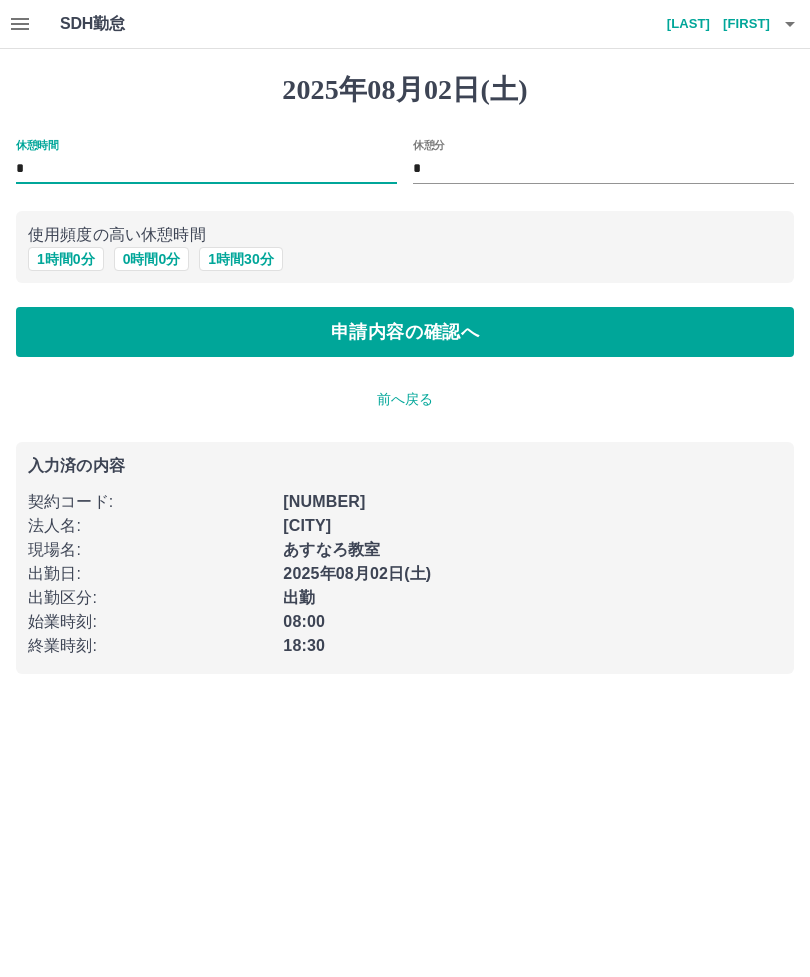 type on "*" 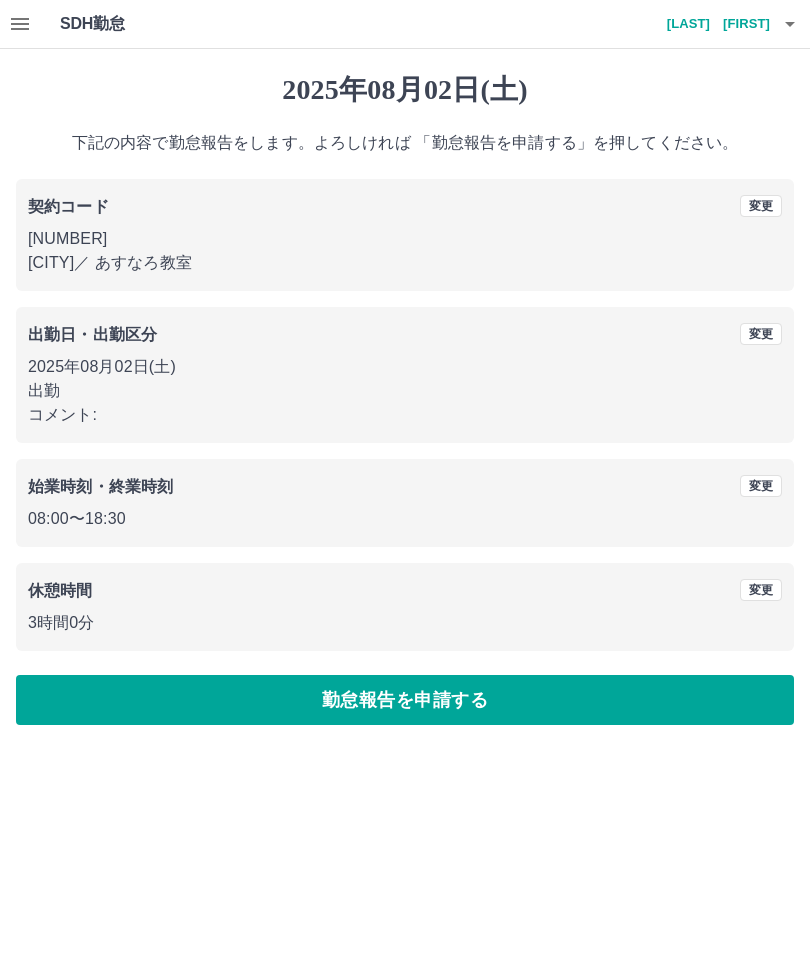 click on "勤怠報告を申請する" at bounding box center (405, 700) 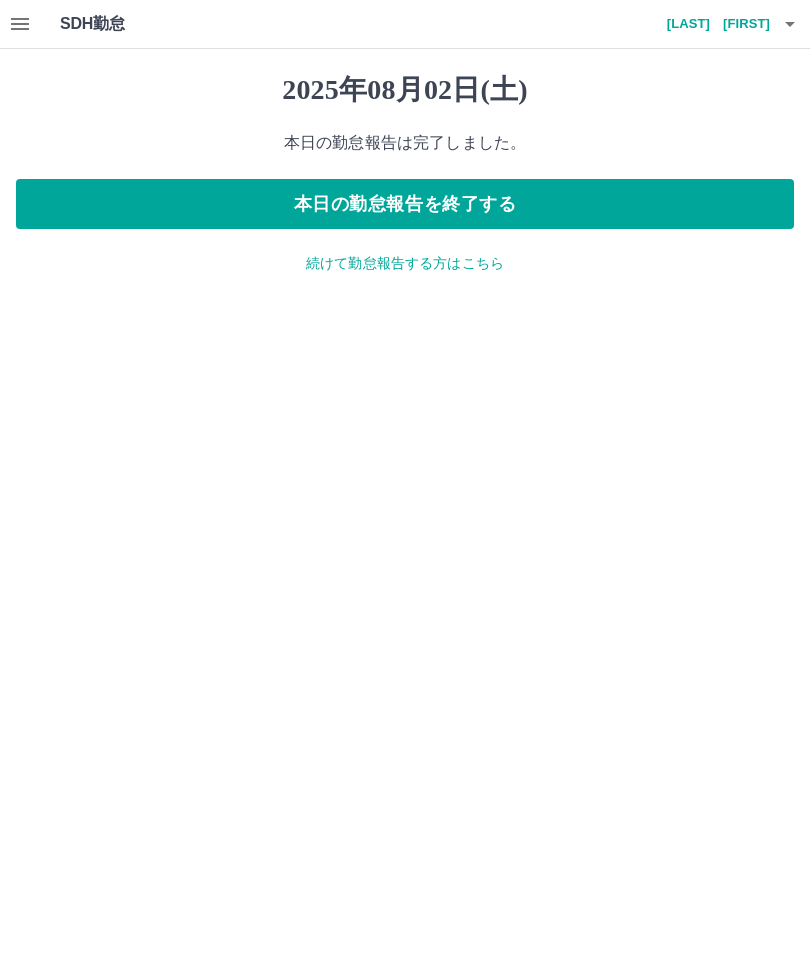 click on "本日の勤怠報告を終了する" at bounding box center (405, 204) 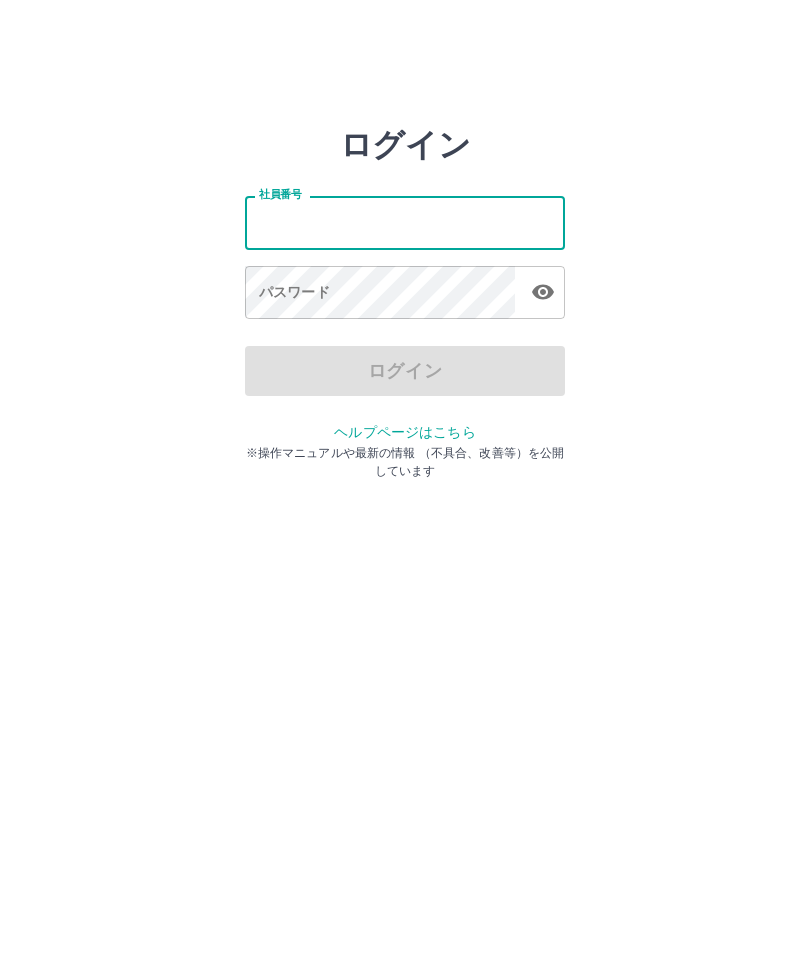 scroll, scrollTop: 0, scrollLeft: 0, axis: both 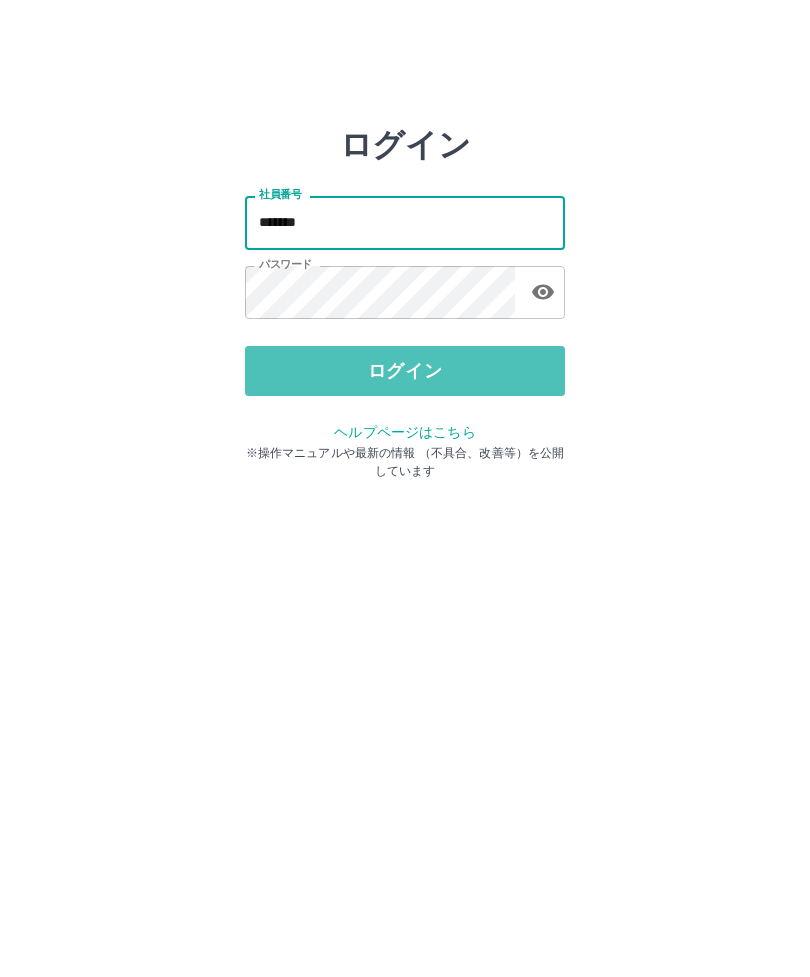 click on "ログイン" at bounding box center [405, 371] 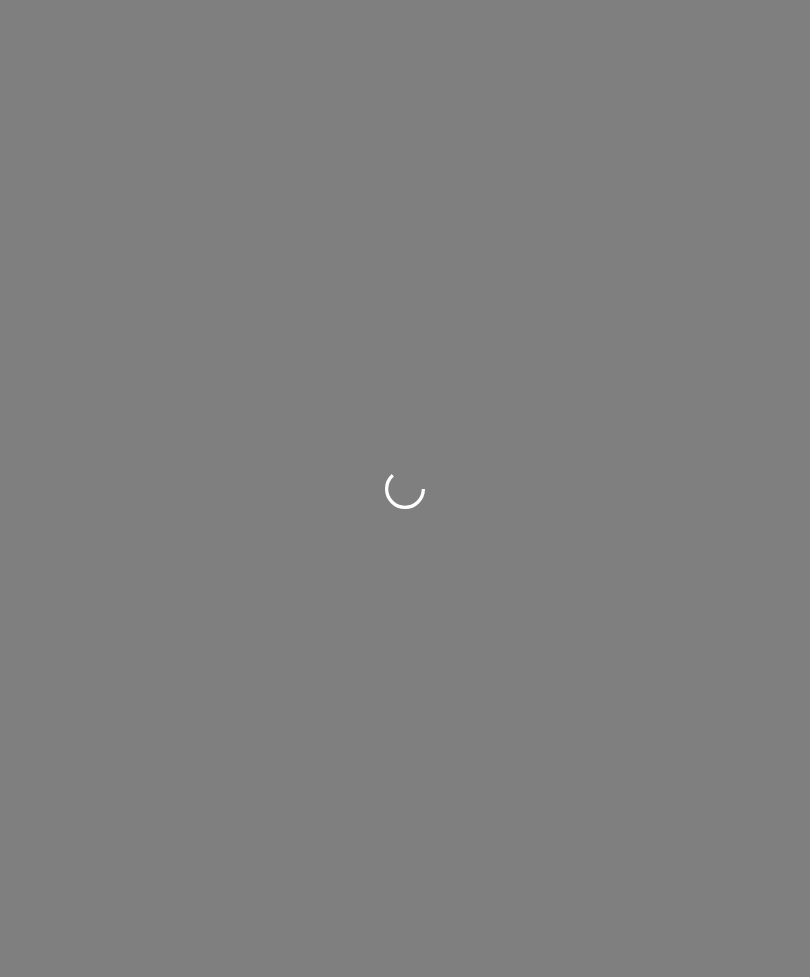 scroll, scrollTop: 0, scrollLeft: 0, axis: both 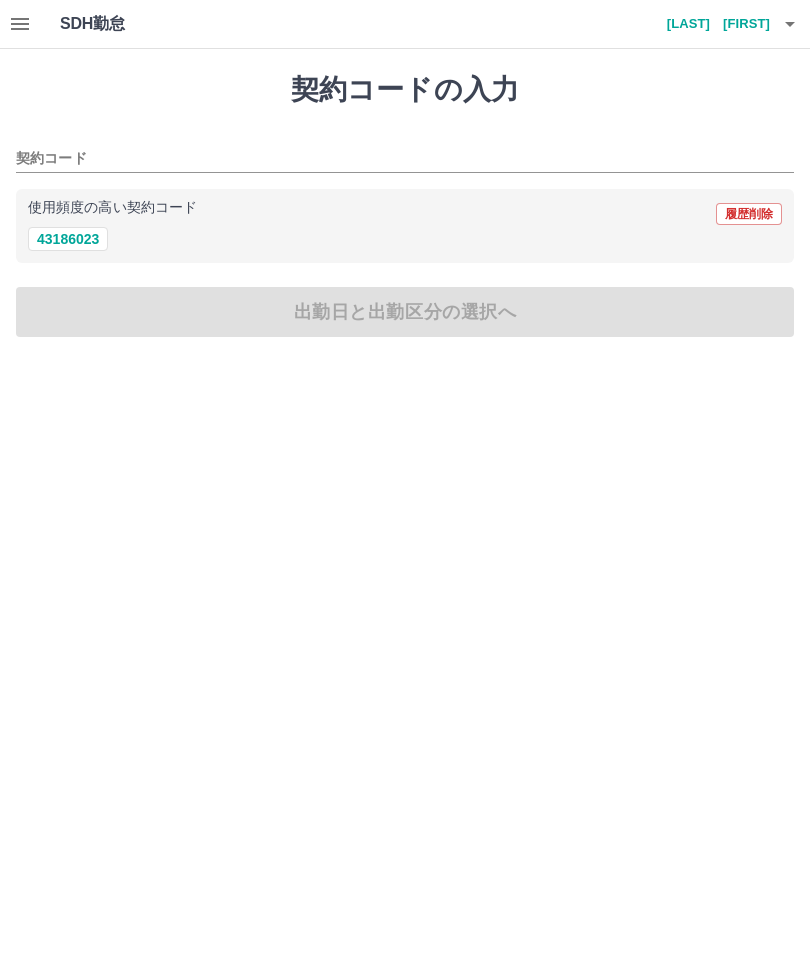 click 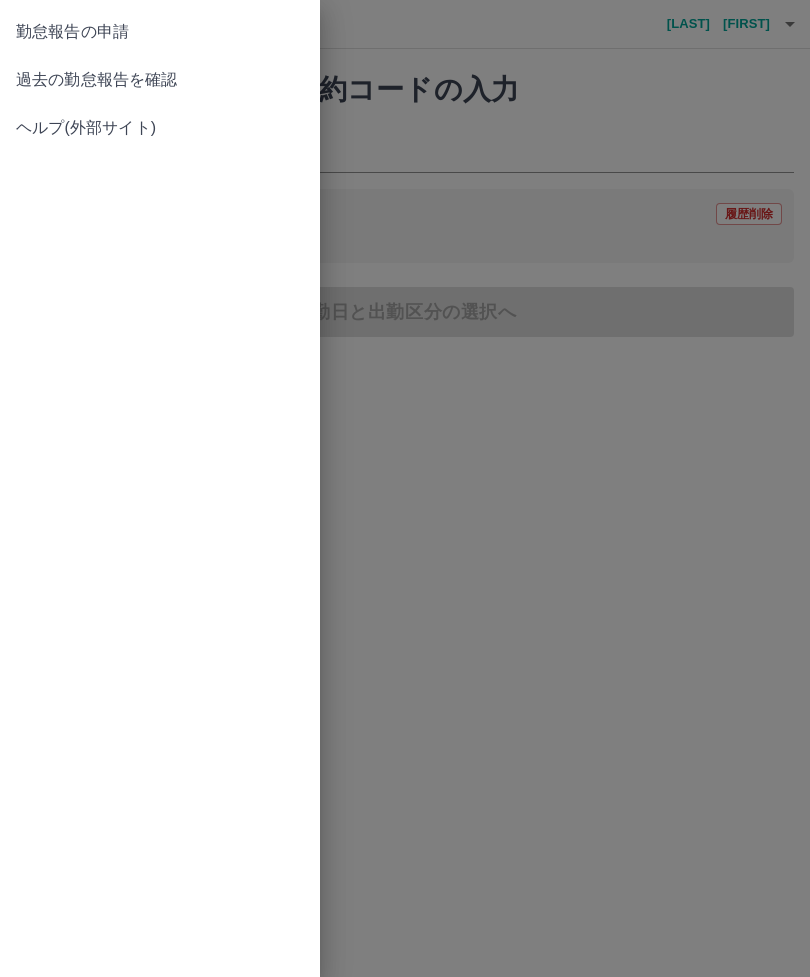 click on "過去の勤怠報告を確認" at bounding box center (160, 80) 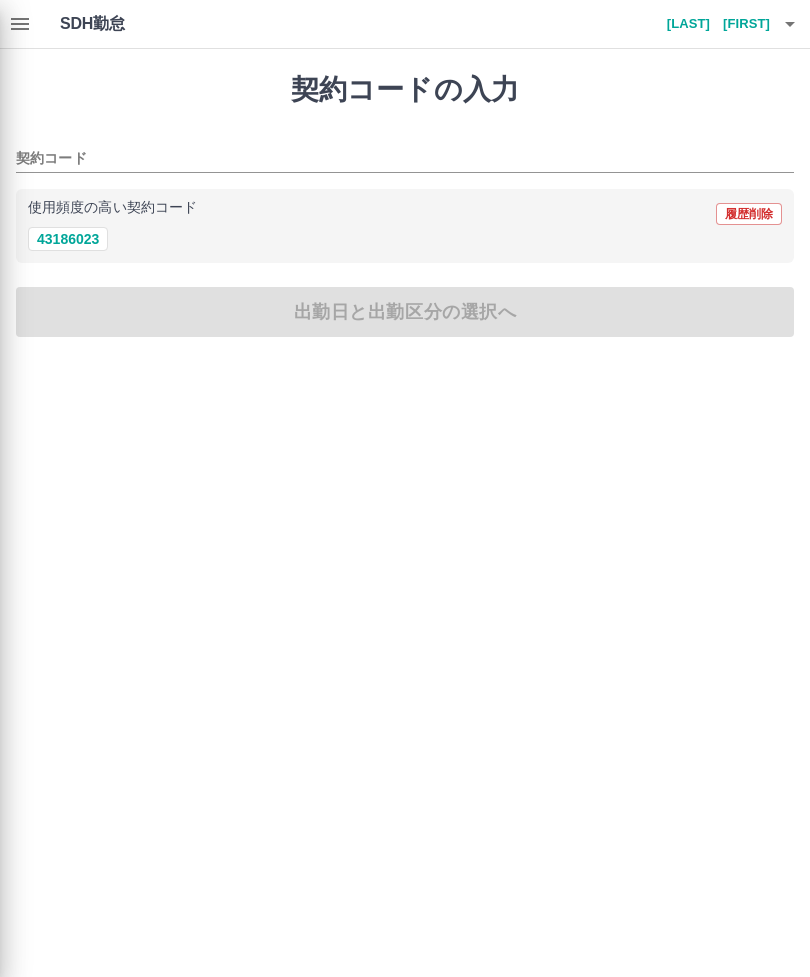 click at bounding box center (405, 488) 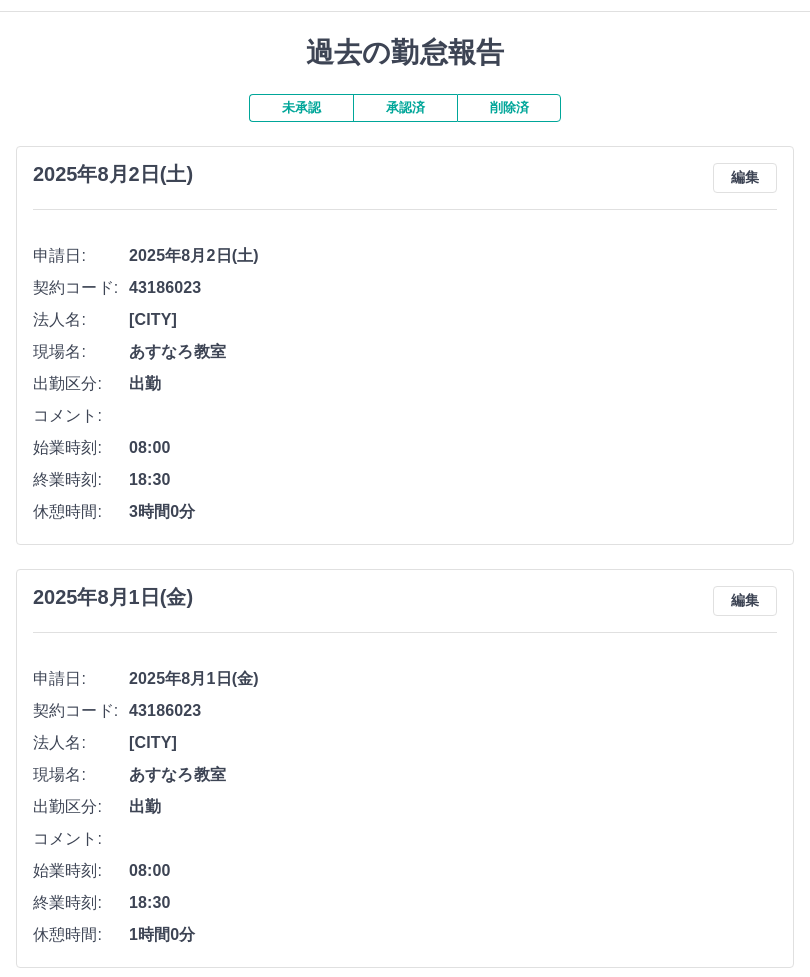 scroll, scrollTop: 49, scrollLeft: 0, axis: vertical 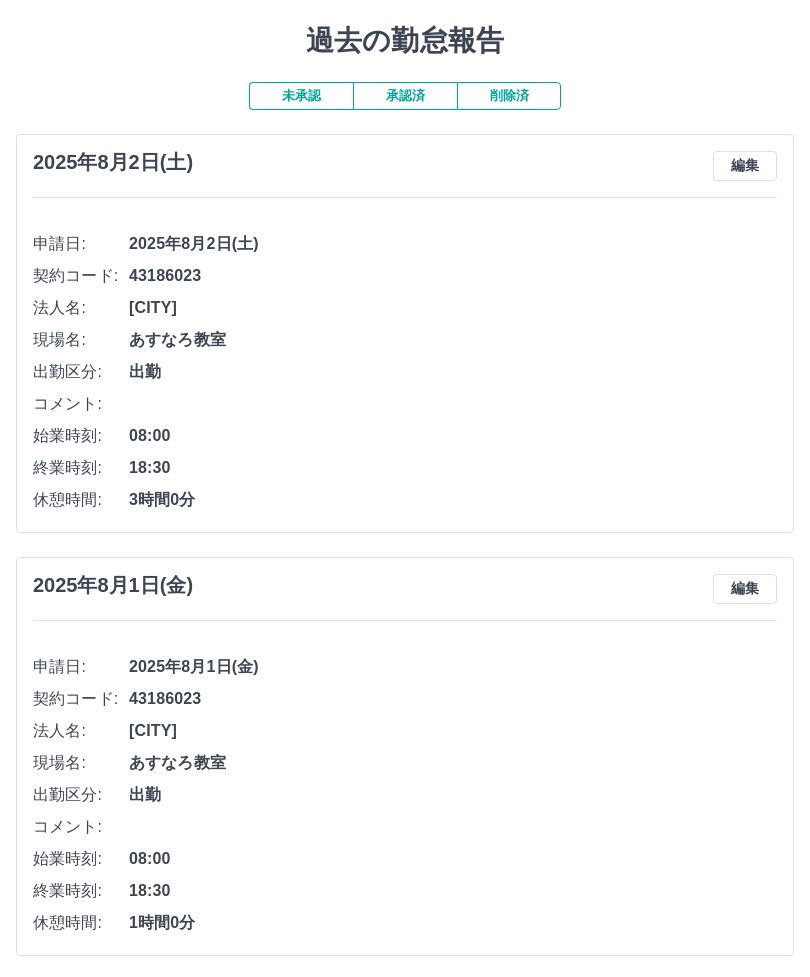 click on "未承認 承認済 削除済 2025年8月2日(土) 編集 申請日: 2025年8月2日(土) 契約コード: 43186023 法人名: 高松市 現場名: あすなろ教室 出勤区分: 出勤 コメント: 始業時刻: 08:00 終業時刻: 18:30 休憩時間: 3時間0分 2025年8月1日(金) 編集 申請日: 2025年8月1日(金) 契約コード: 43186023 法人名: 高松市 現場名: あすなろ教室 出勤区分: 出勤 コメント: 始業時刻: 08:00 終業時刻: 18:30 休憩時間: 1時間0分" at bounding box center [405, 519] 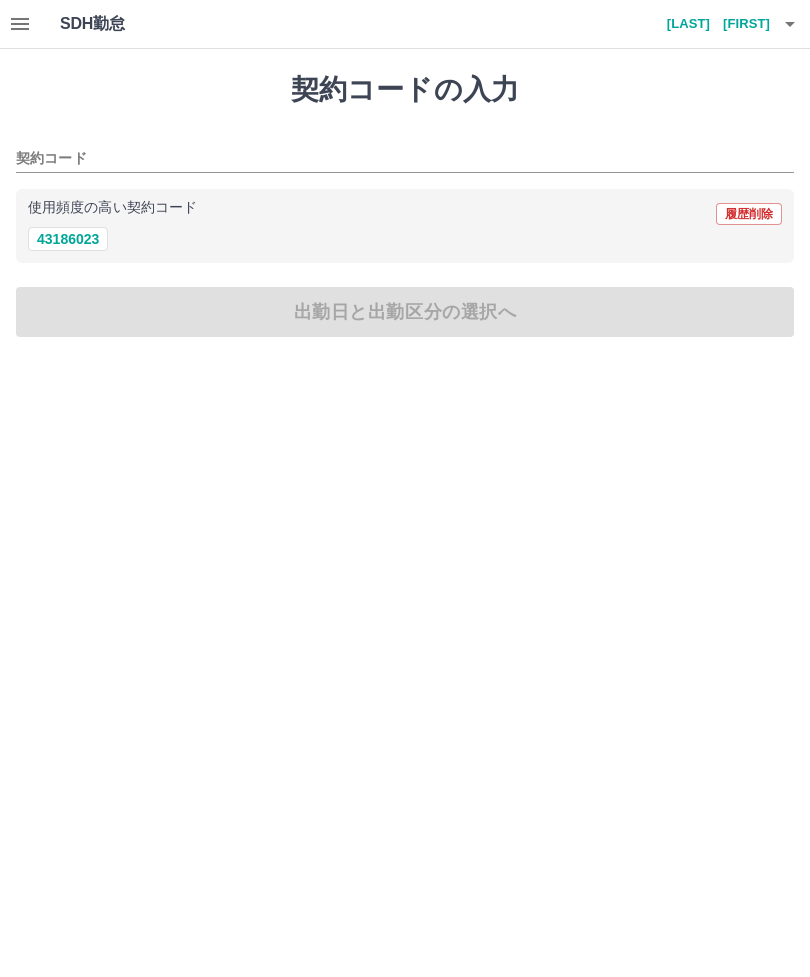 click at bounding box center (790, 24) 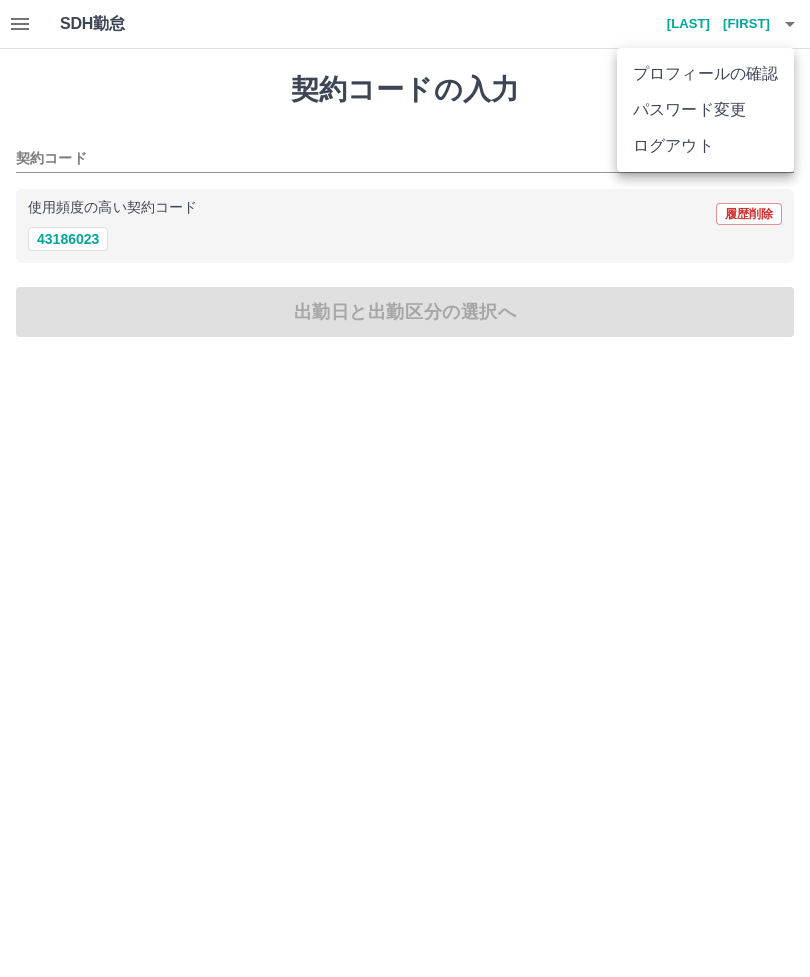 click on "ログアウト" at bounding box center [705, 146] 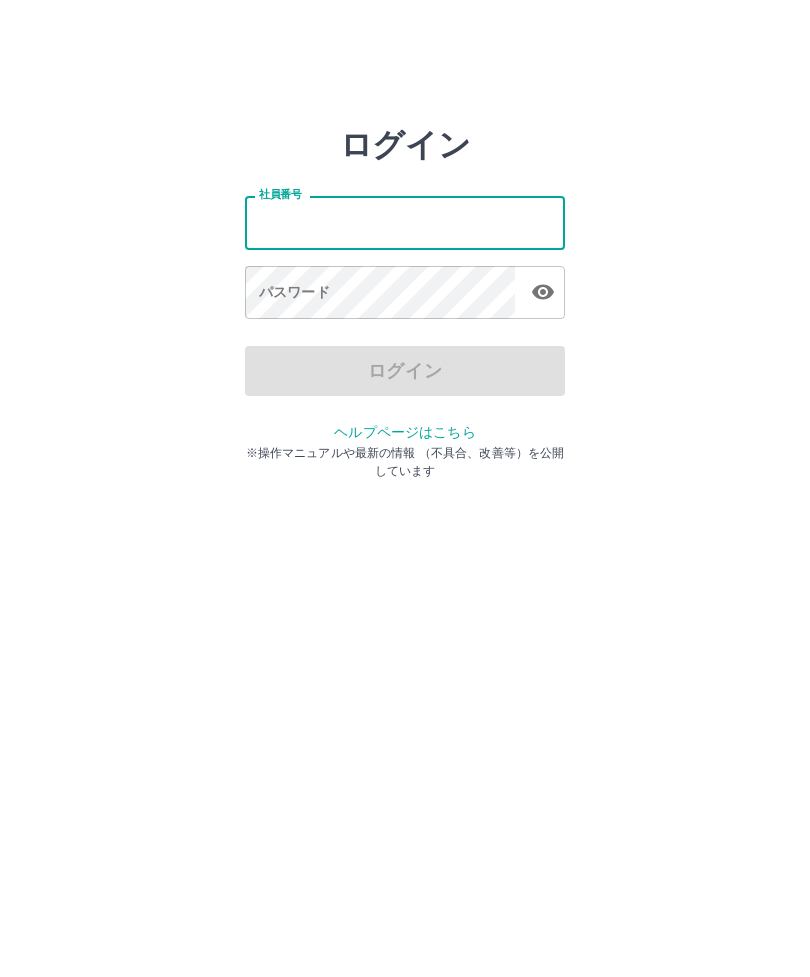 scroll, scrollTop: 0, scrollLeft: 0, axis: both 